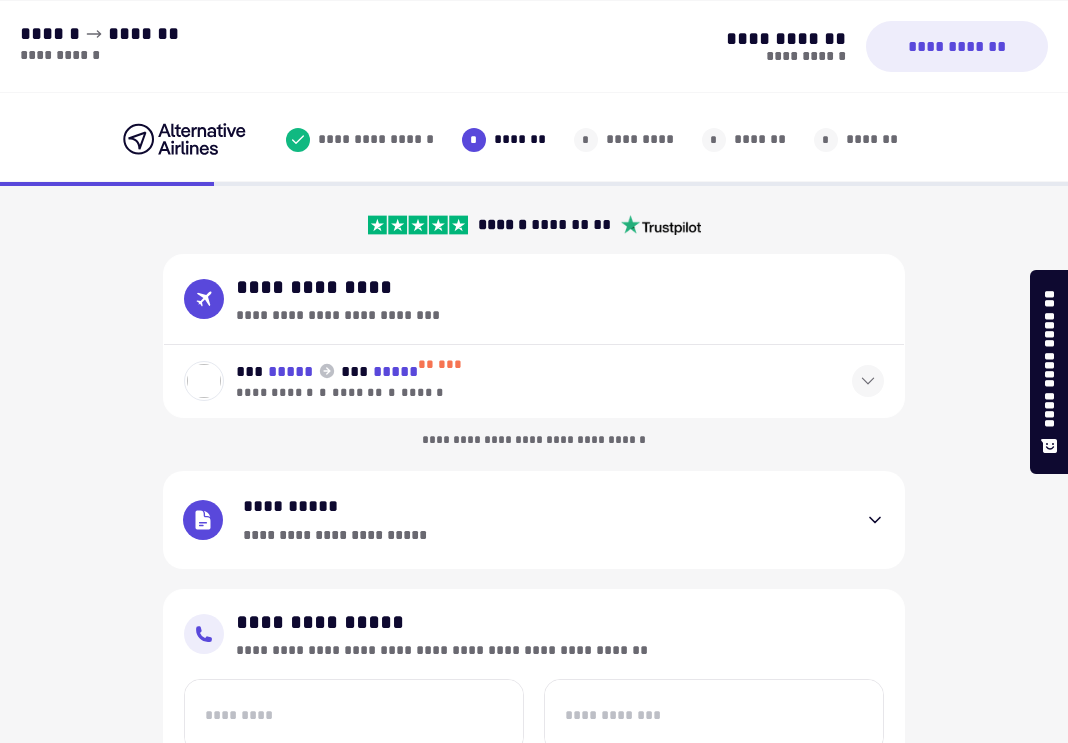 select on "**" 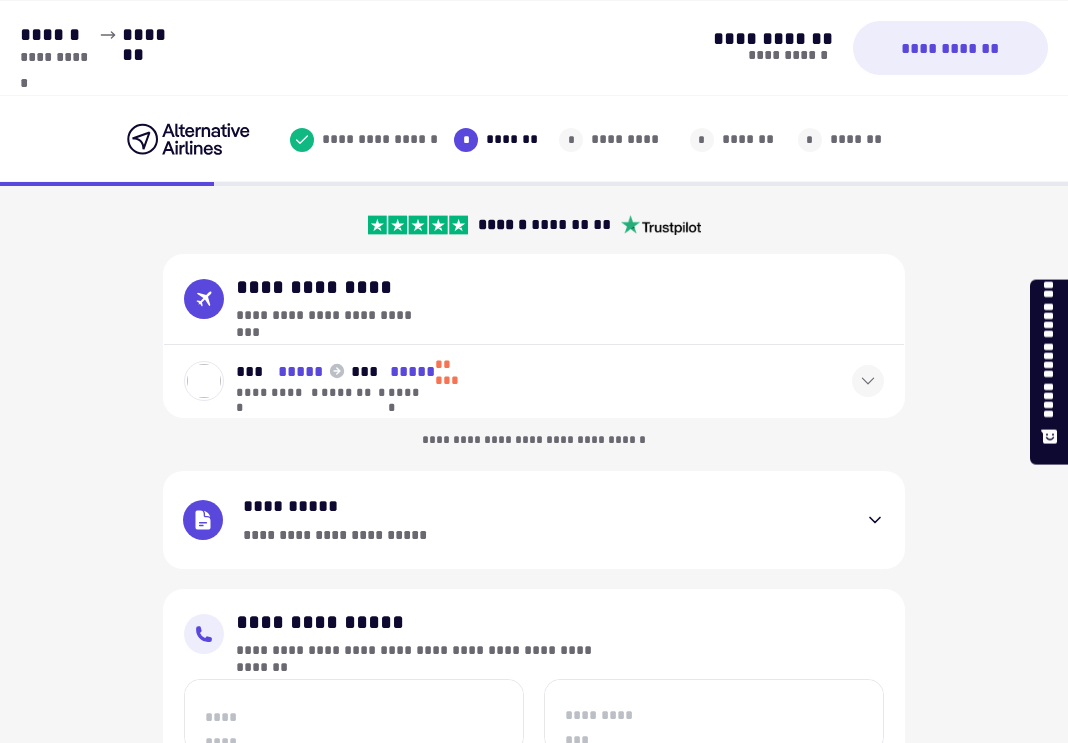 scroll, scrollTop: 407, scrollLeft: 0, axis: vertical 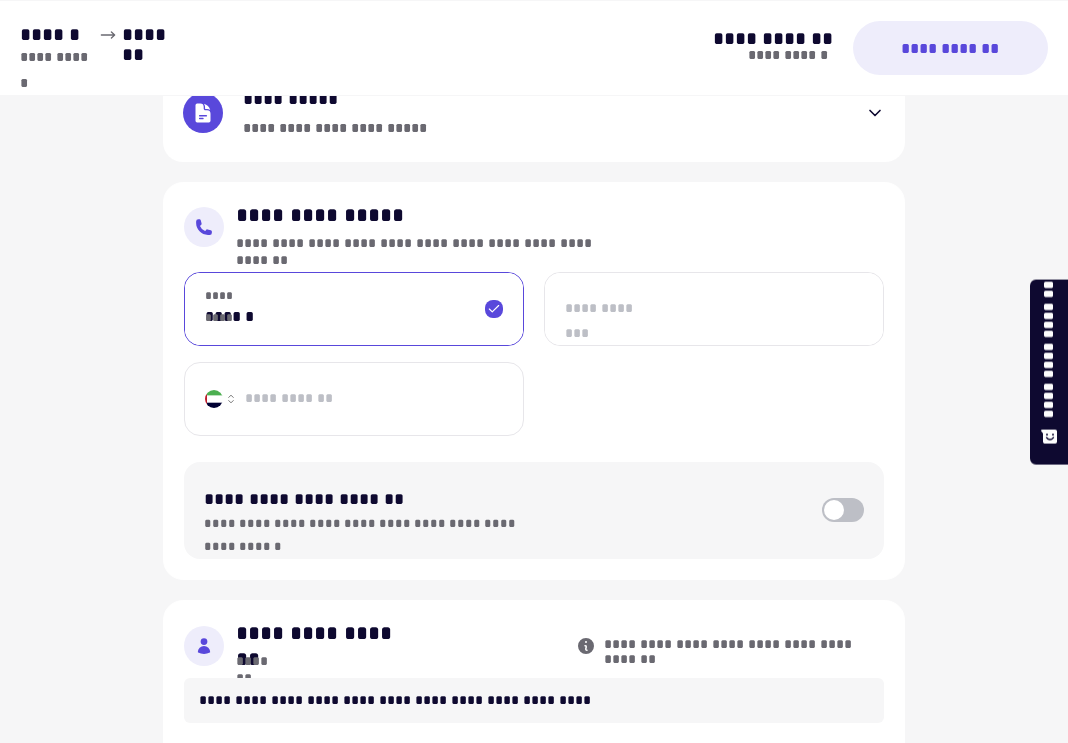 type on "**********" 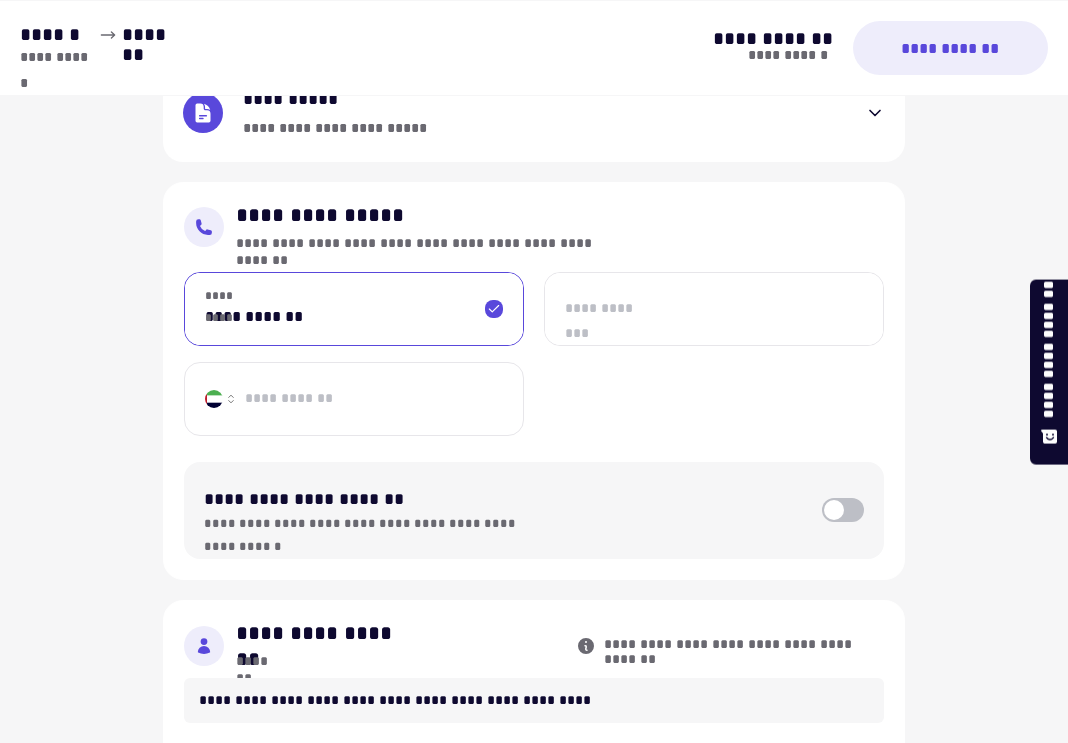 click on "**********" at bounding box center (714, 309) 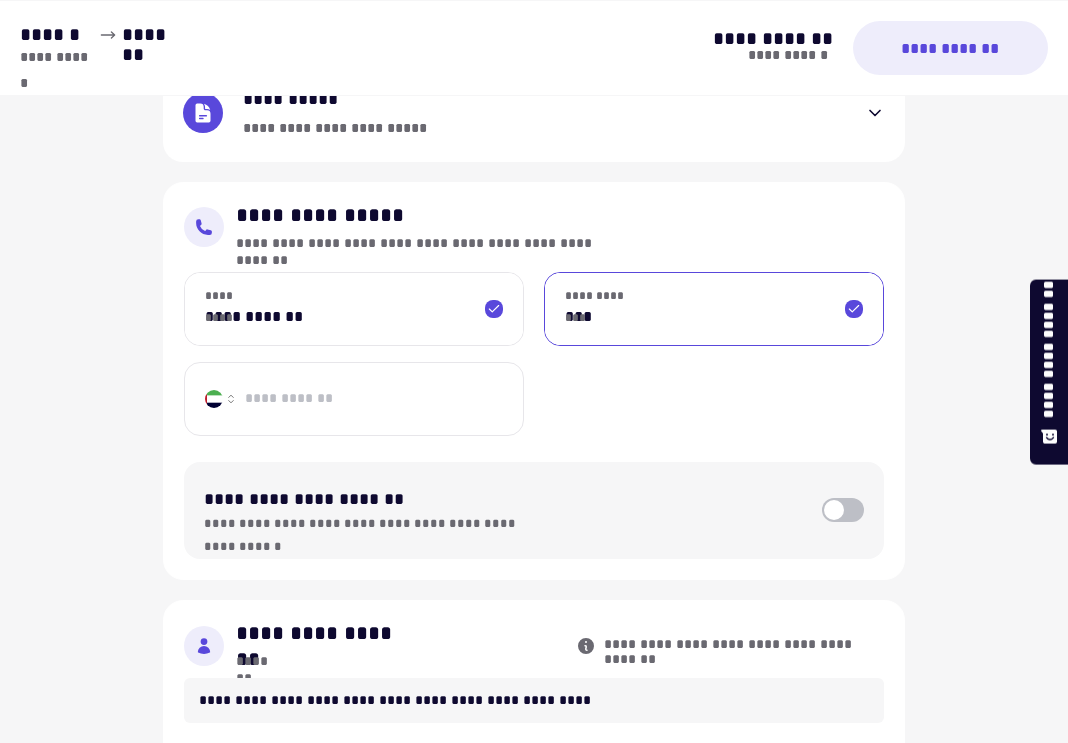type on "**********" 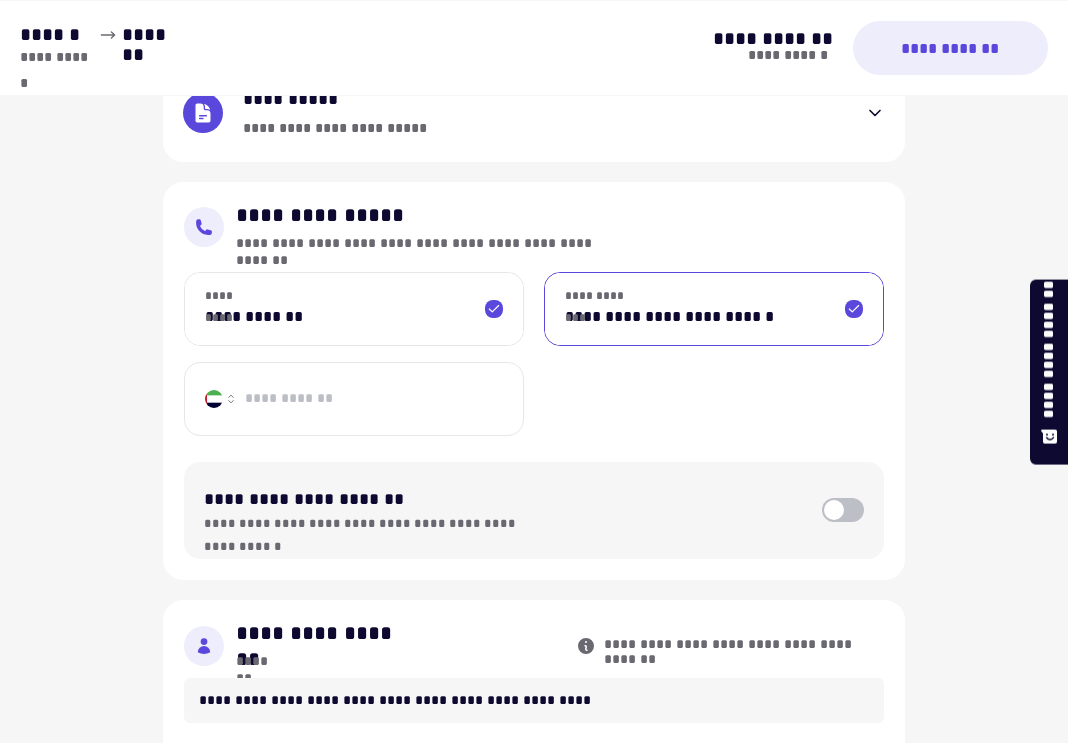 click on "**********" at bounding box center [369, 399] 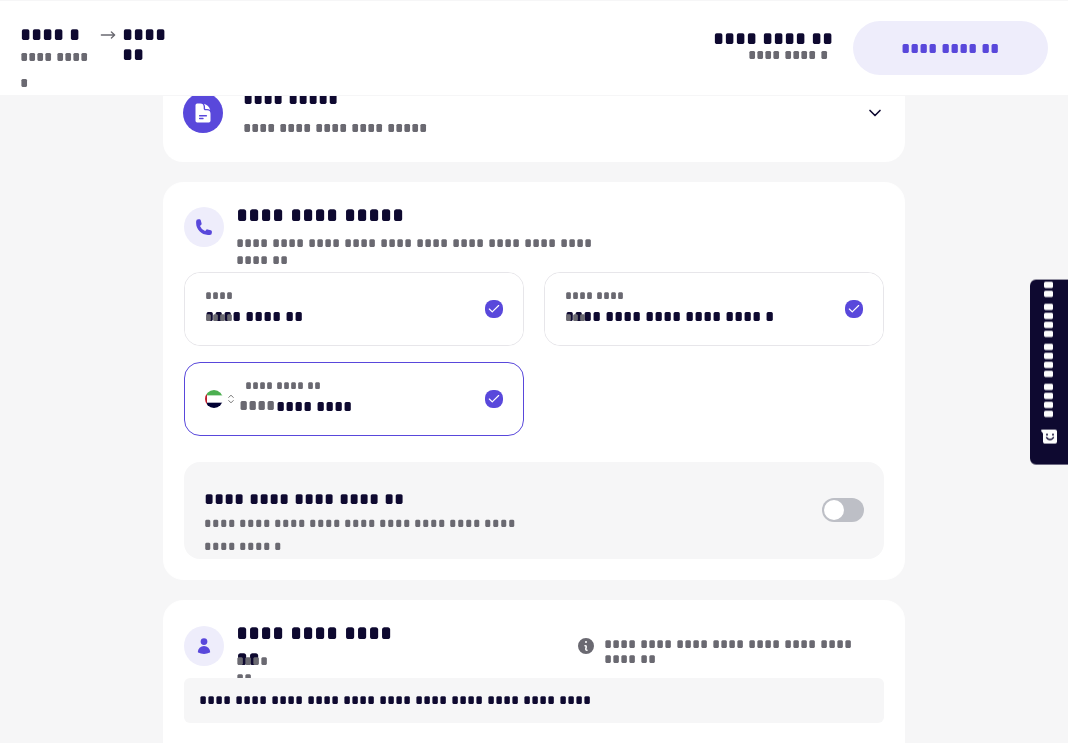 type on "*********" 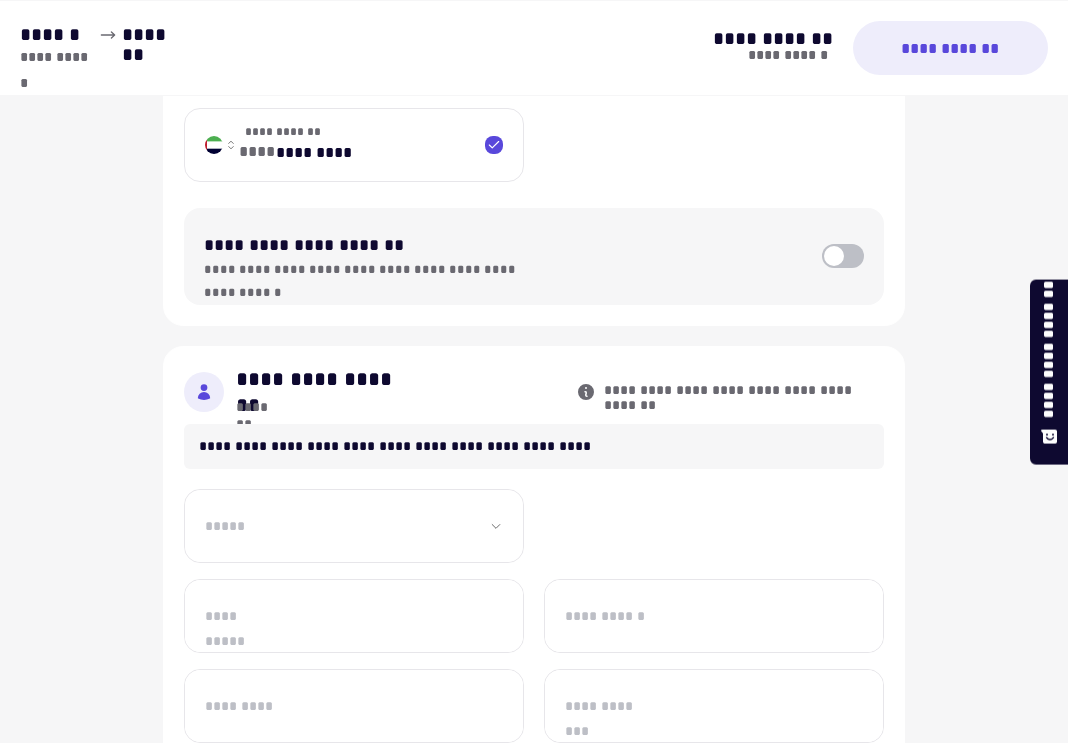 scroll, scrollTop: 707, scrollLeft: 0, axis: vertical 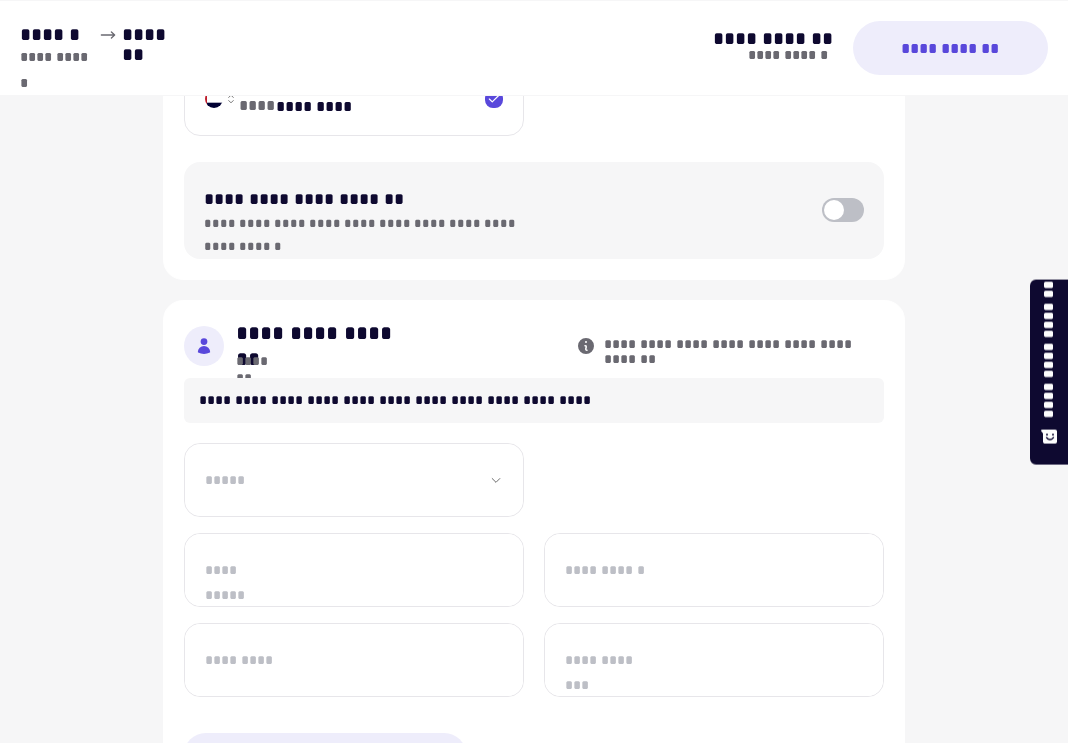 click on "**********" at bounding box center [354, 480] 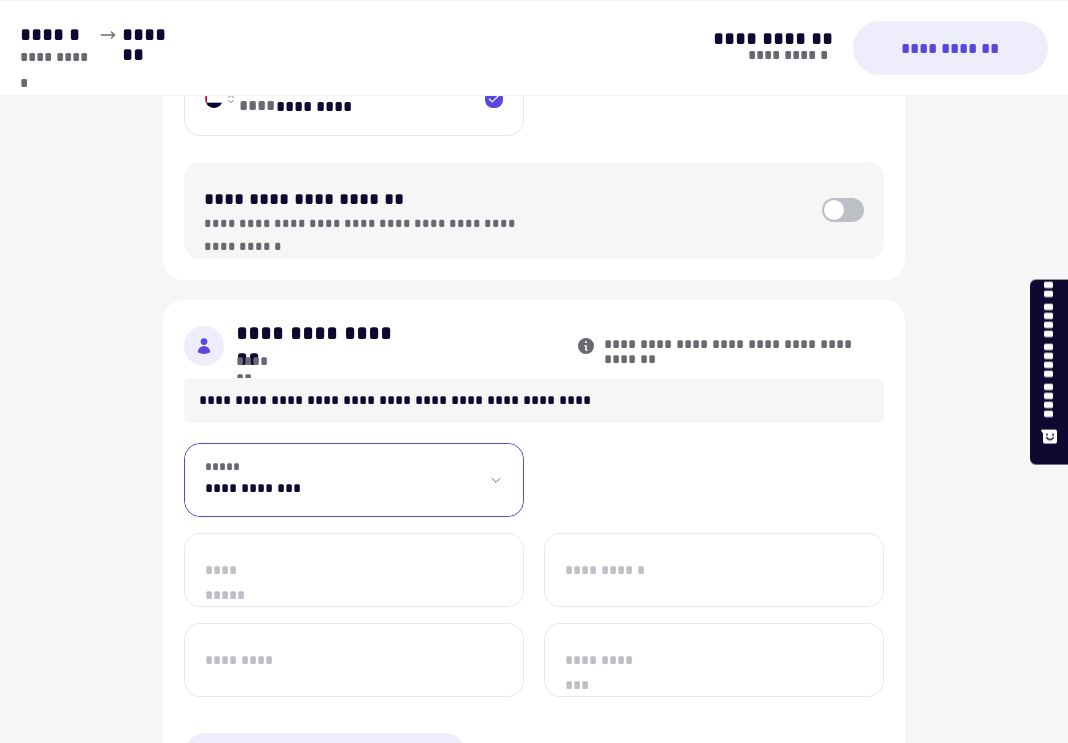 select on "**" 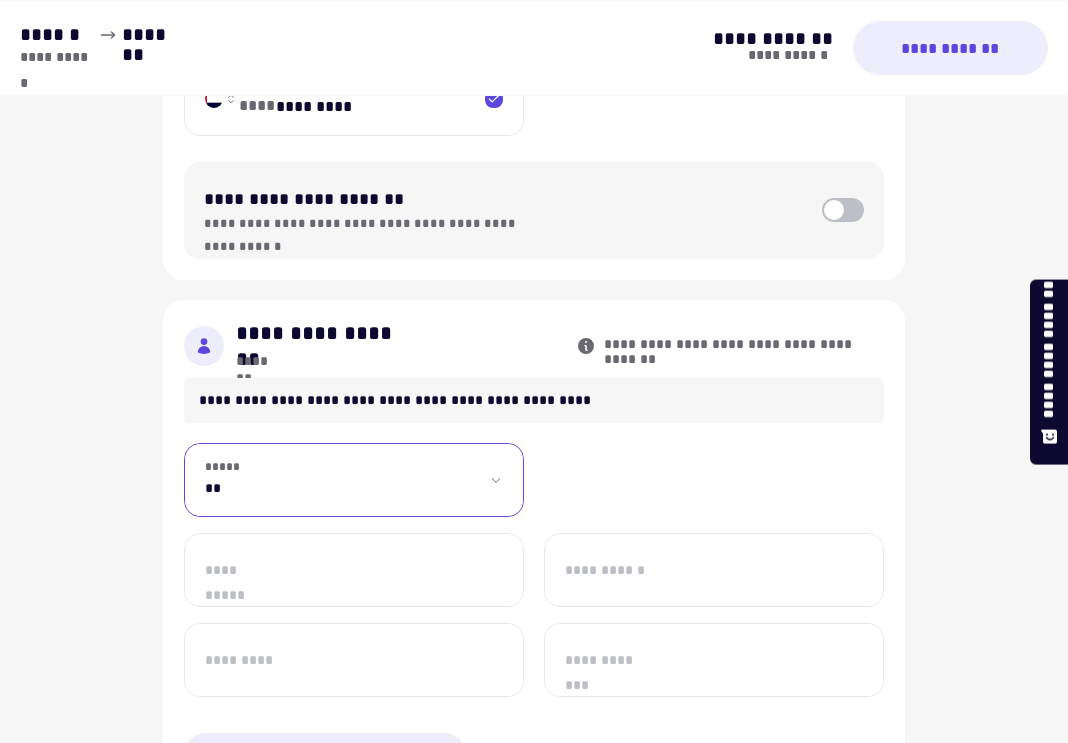 click on "**********" at bounding box center (354, 480) 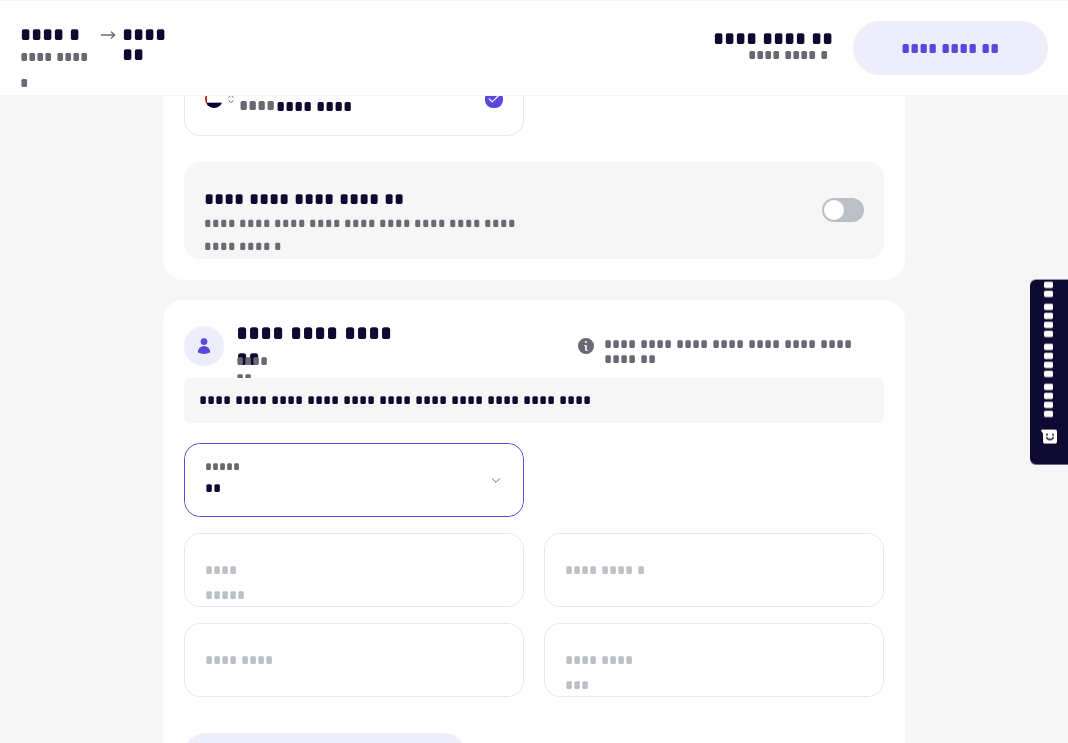 click on "**********" at bounding box center [354, 570] 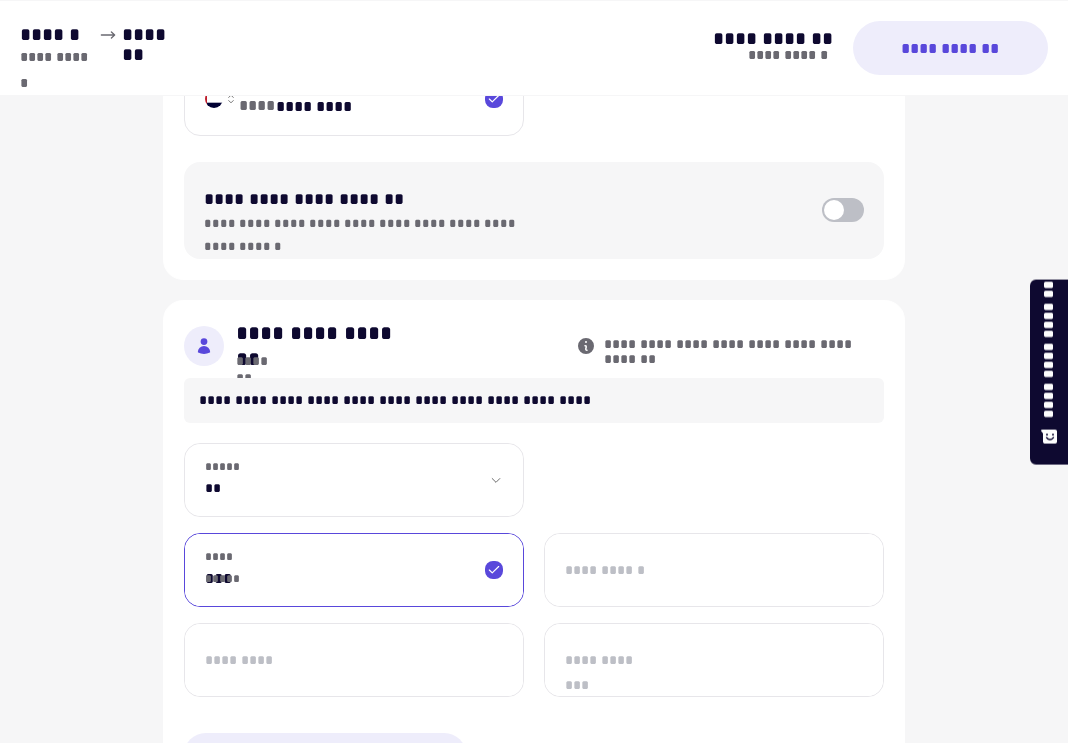 type on "***" 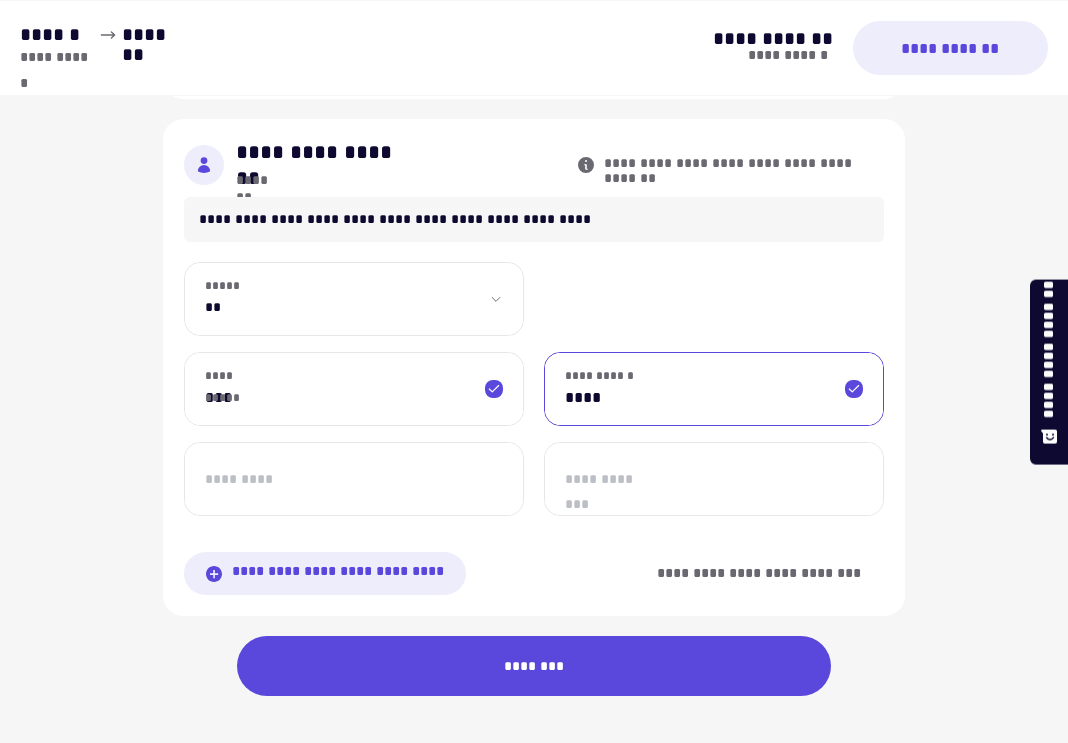scroll, scrollTop: 907, scrollLeft: 0, axis: vertical 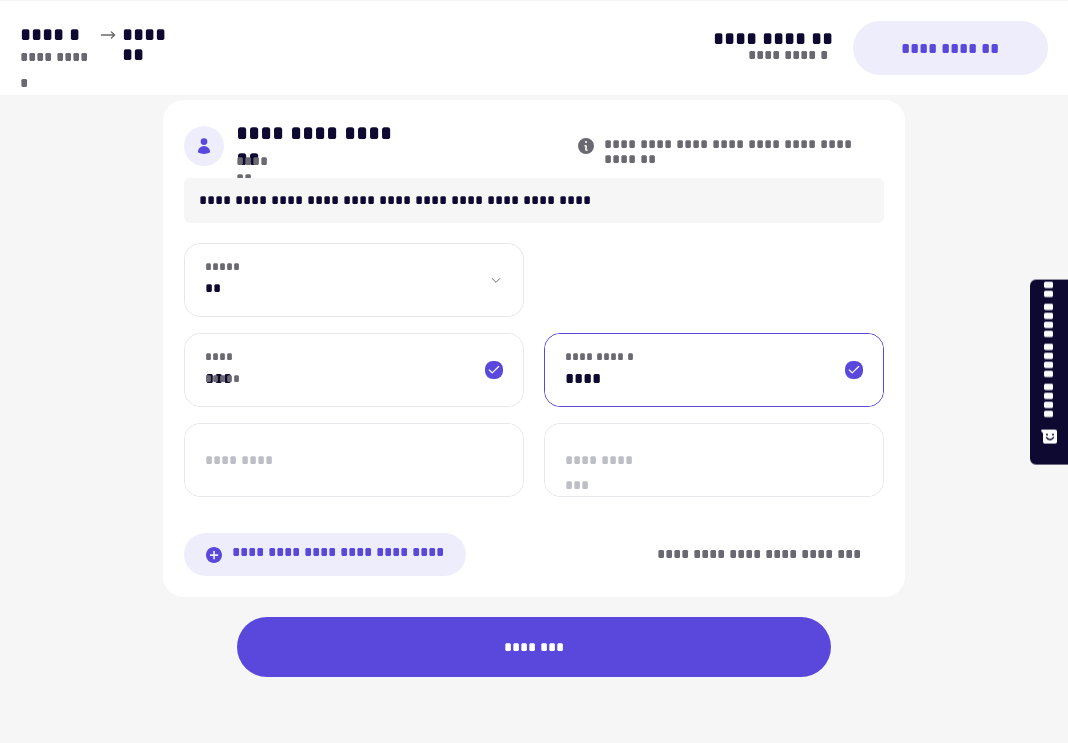 type on "****" 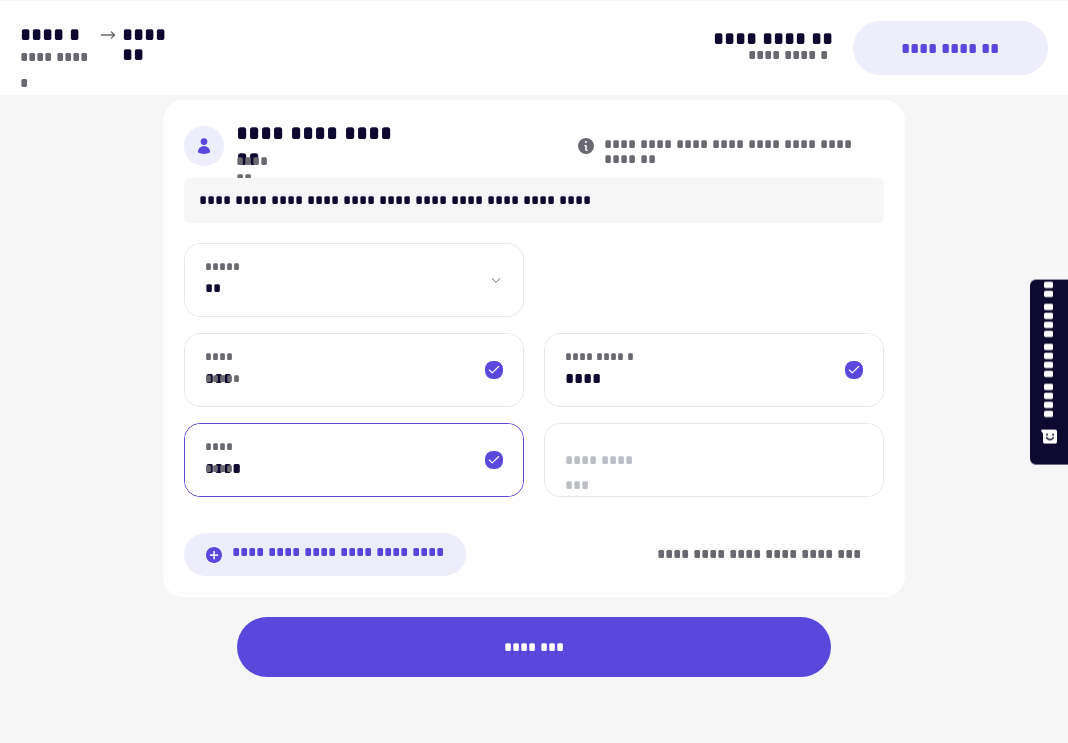 type on "****" 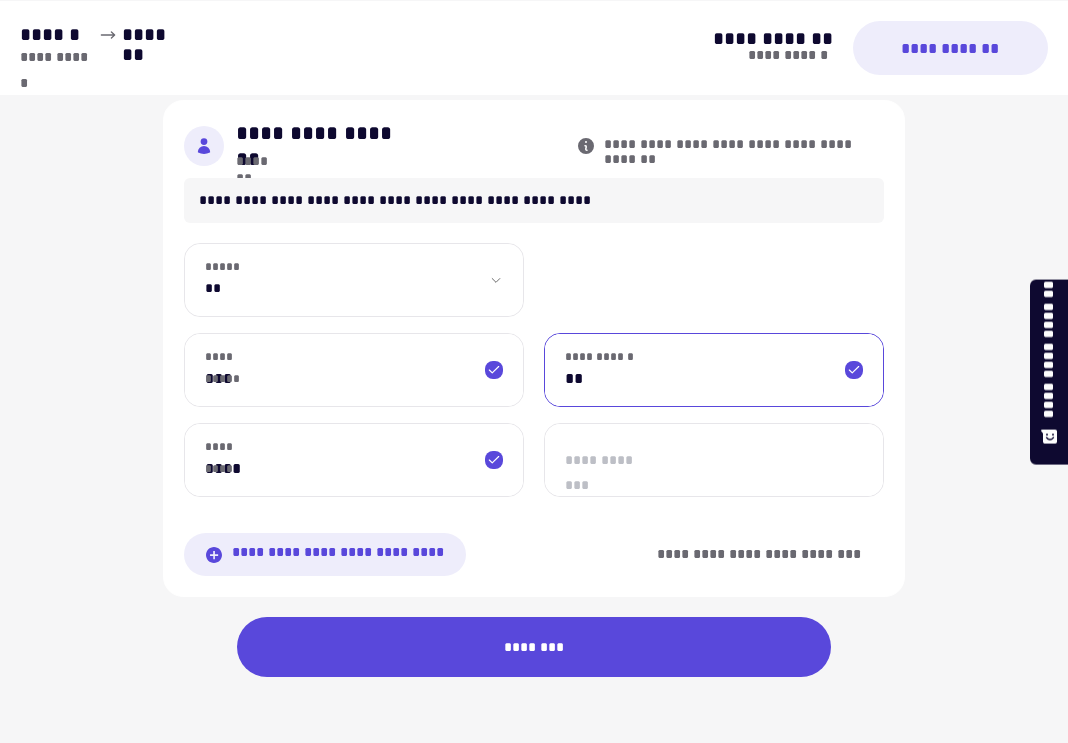 type on "*" 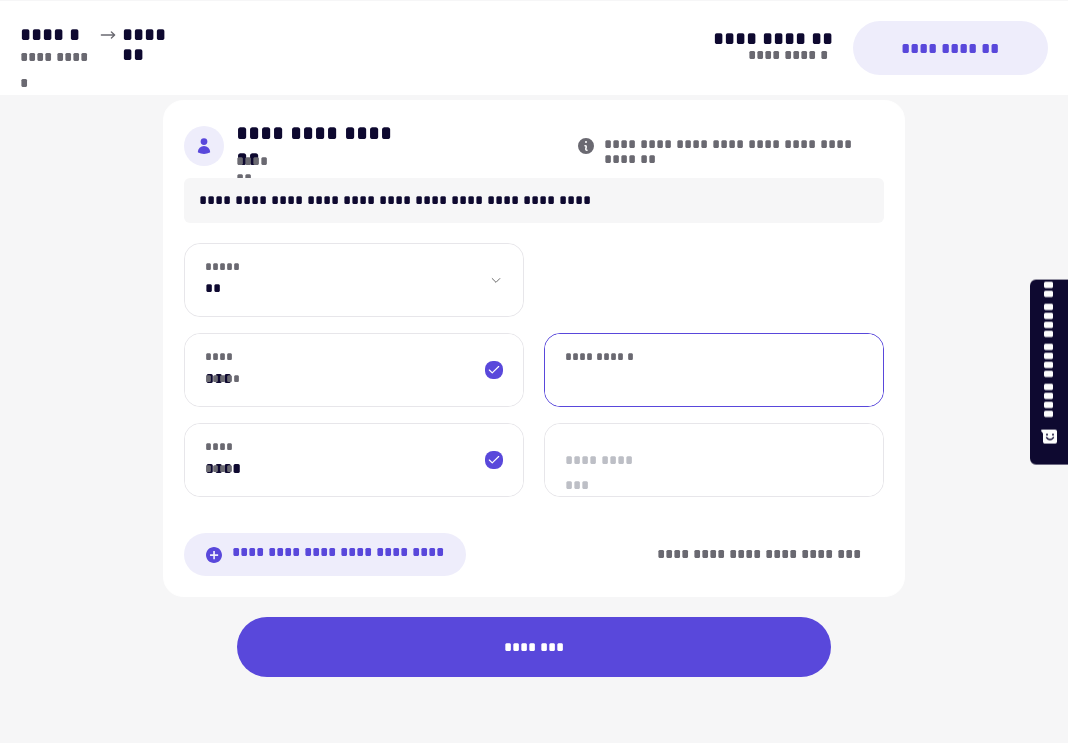 type 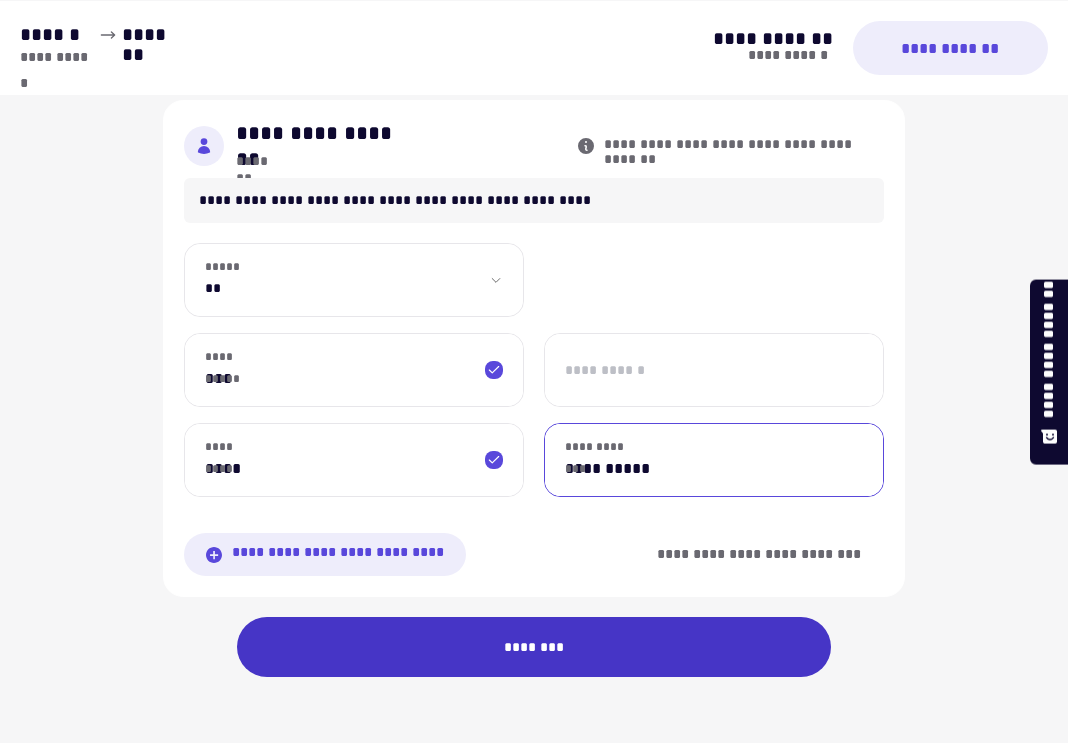 type on "**********" 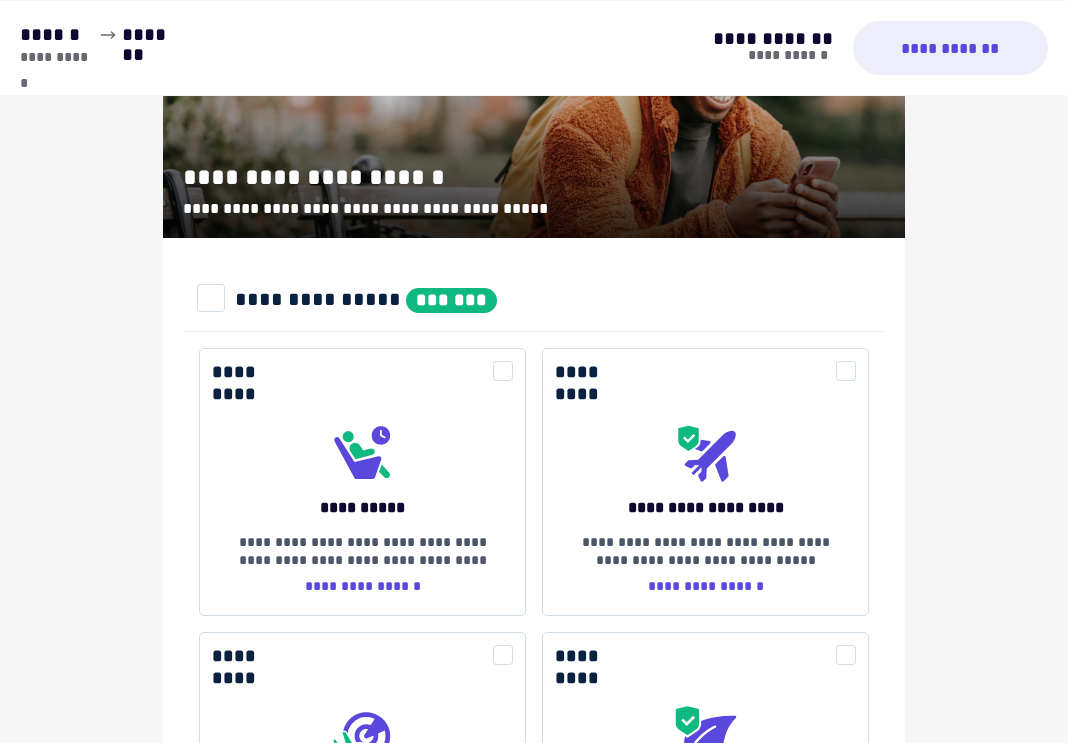 scroll, scrollTop: 2648, scrollLeft: 0, axis: vertical 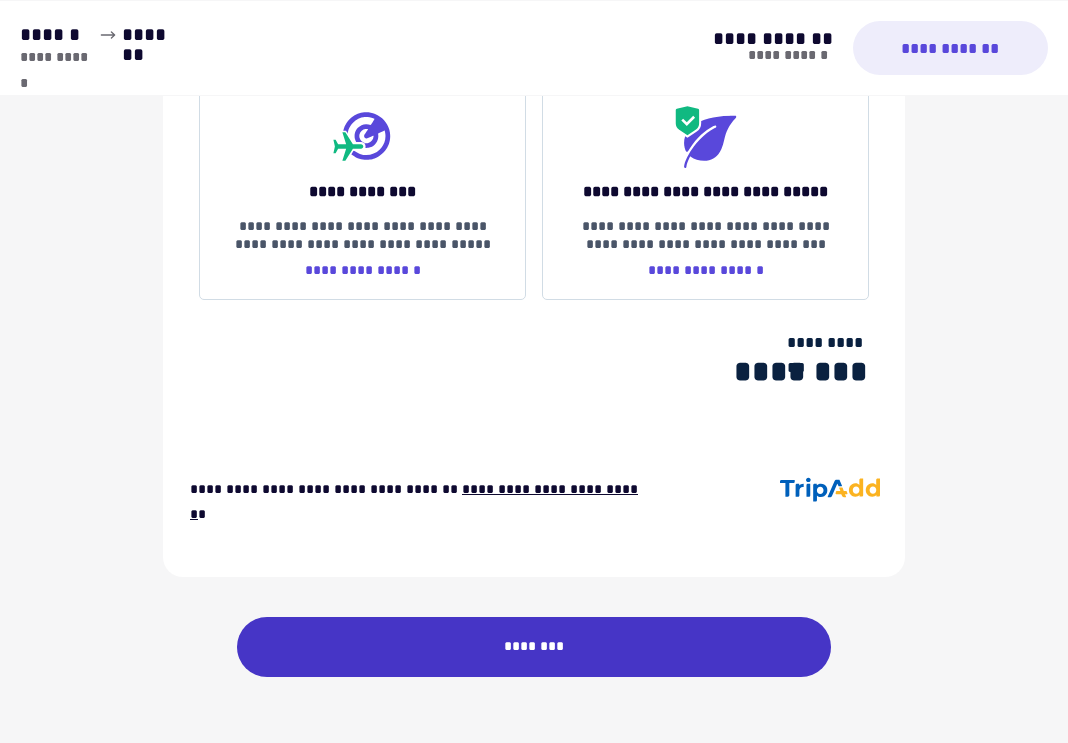 click on "********" at bounding box center [534, 647] 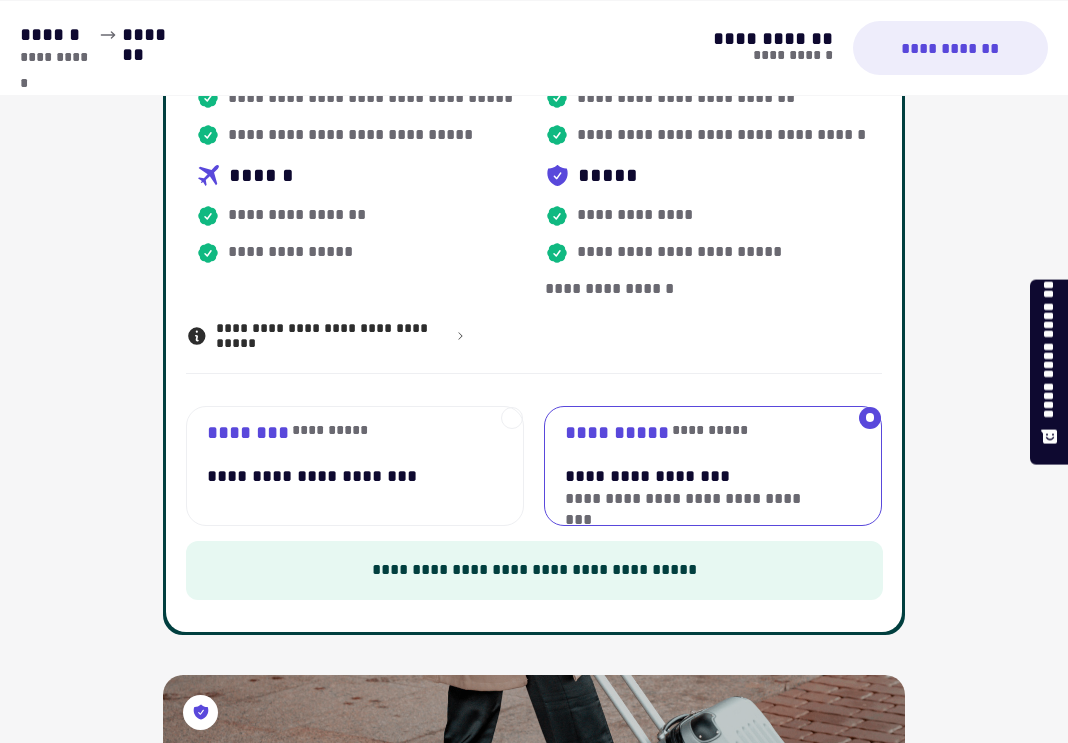 scroll, scrollTop: 600, scrollLeft: 0, axis: vertical 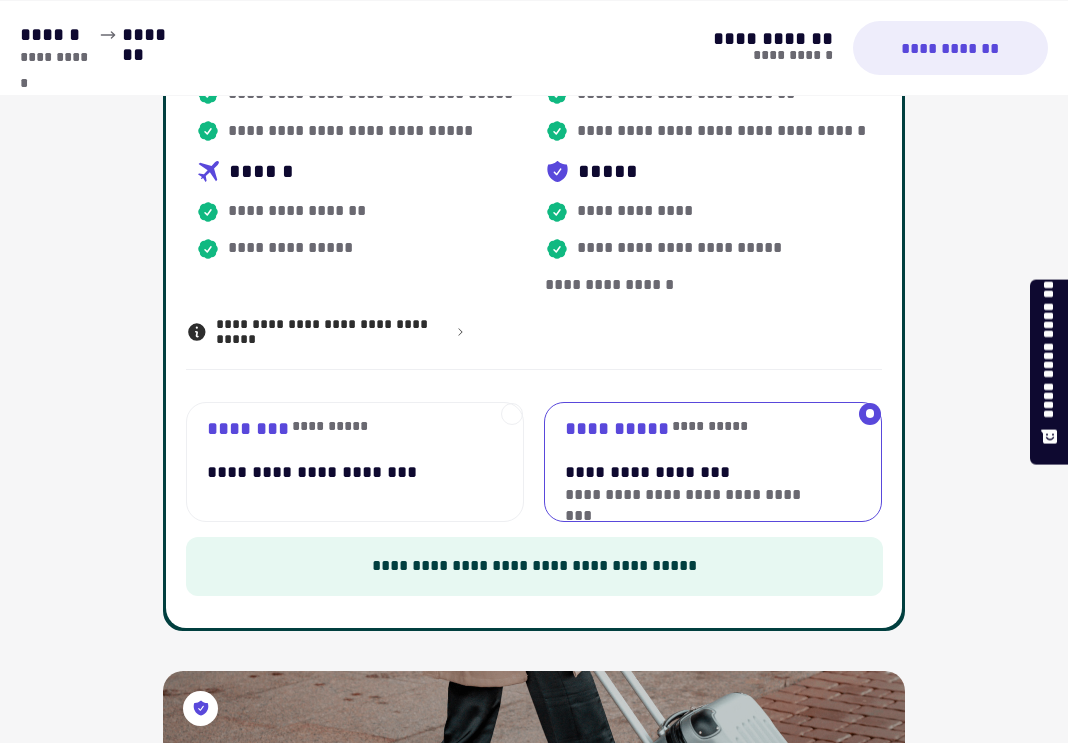 click on "[FIRST] [LAST] [EMAIL]" at bounding box center [344, 462] 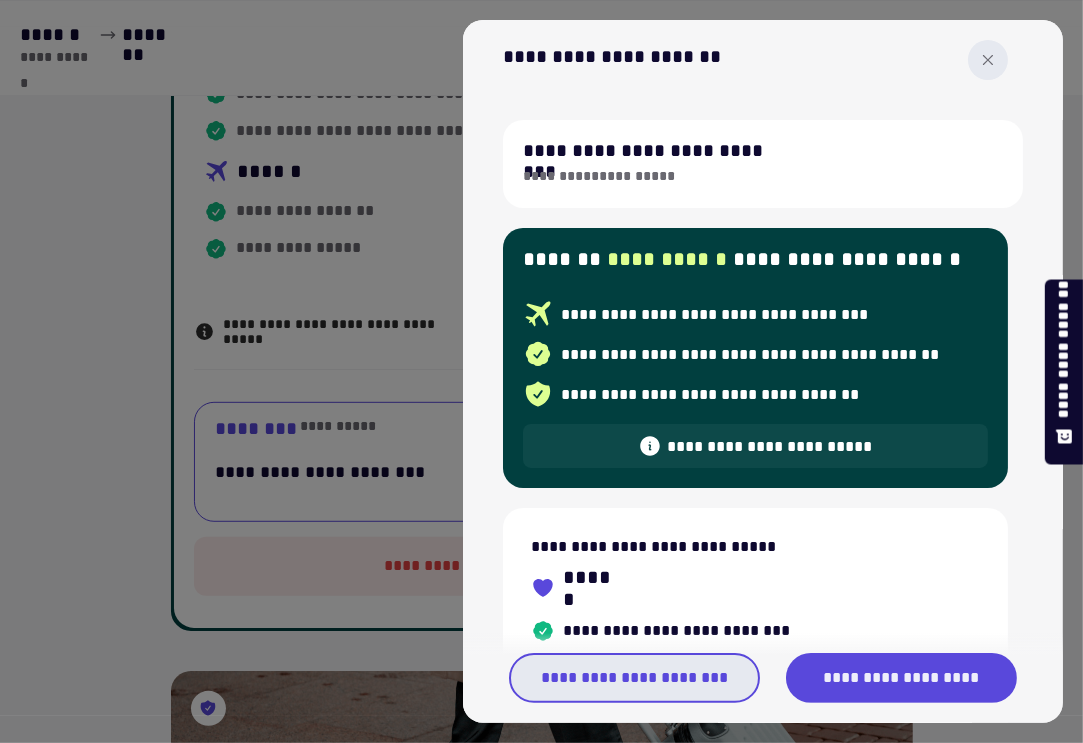 click on "**********" at bounding box center (634, 678) 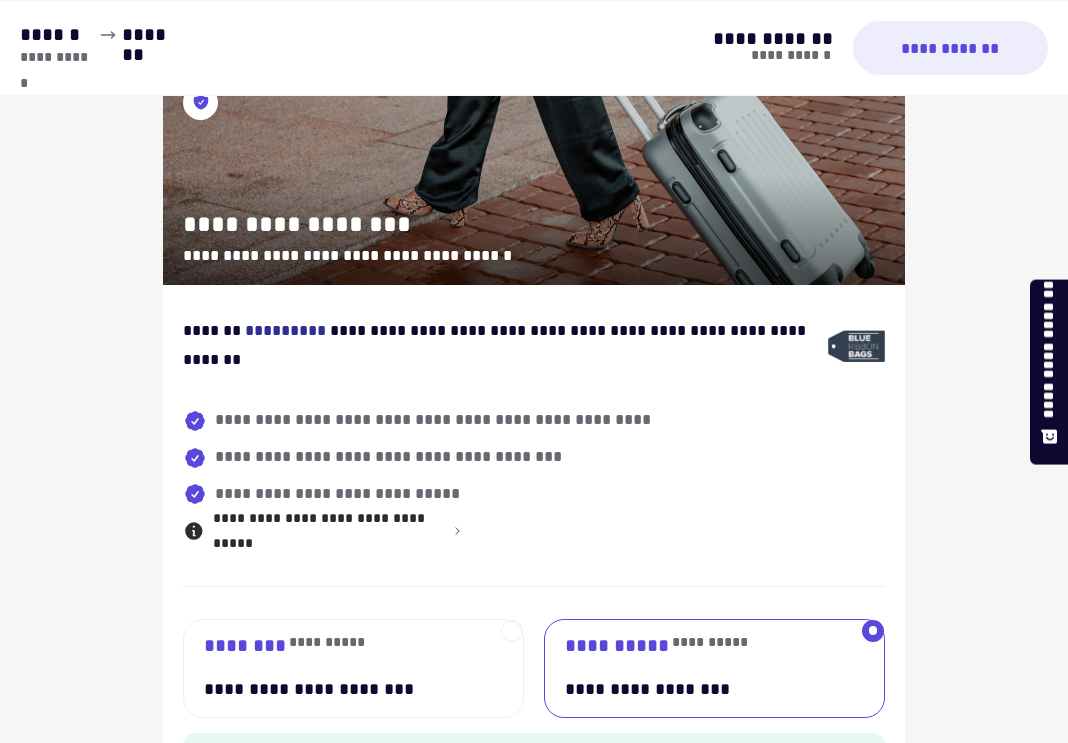 scroll, scrollTop: 1400, scrollLeft: 0, axis: vertical 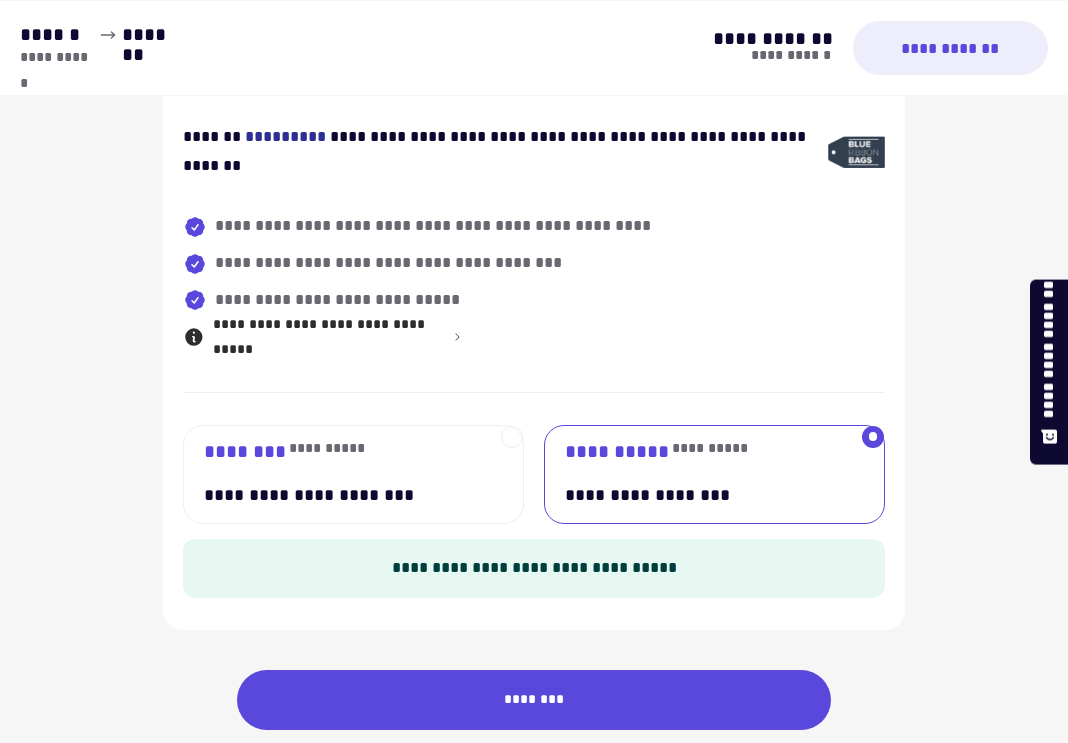 click on "**********" at bounding box center [337, 495] 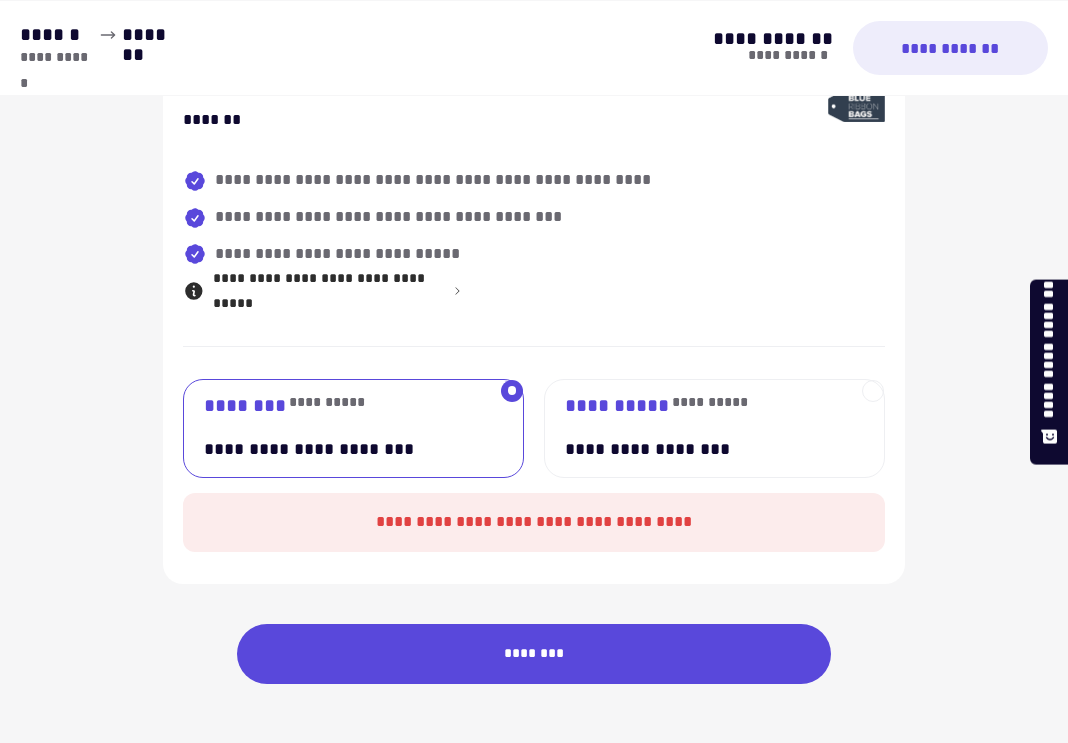 scroll, scrollTop: 1468, scrollLeft: 0, axis: vertical 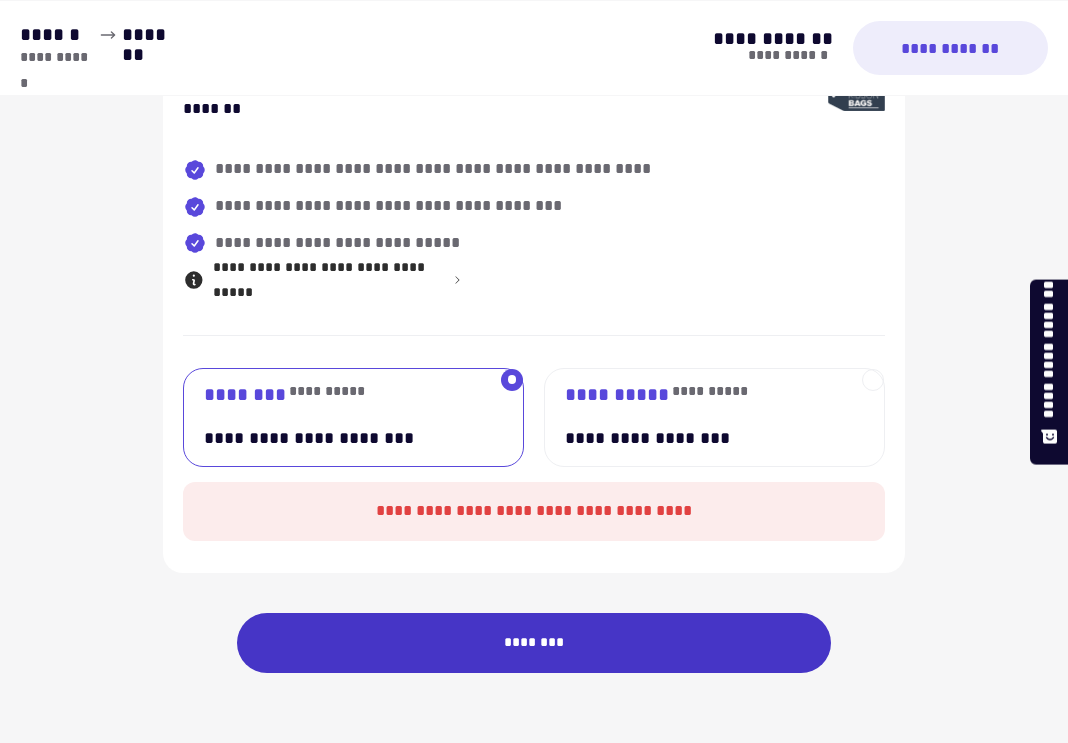 click on "********" at bounding box center [534, 643] 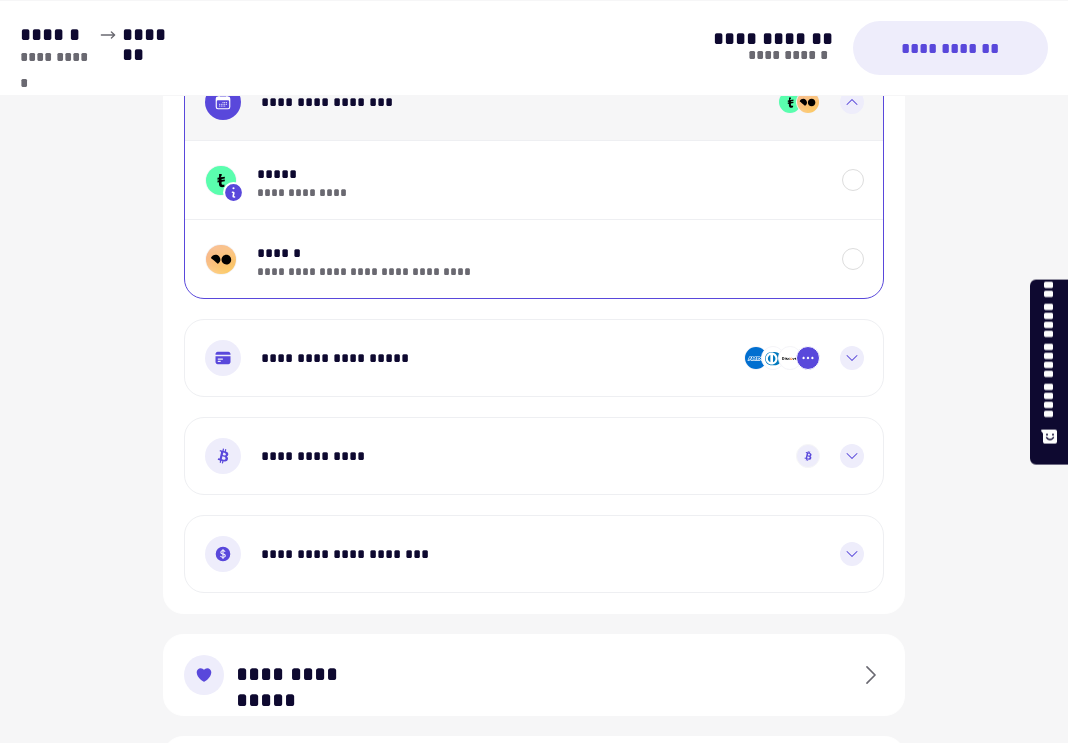 scroll, scrollTop: 1200, scrollLeft: 0, axis: vertical 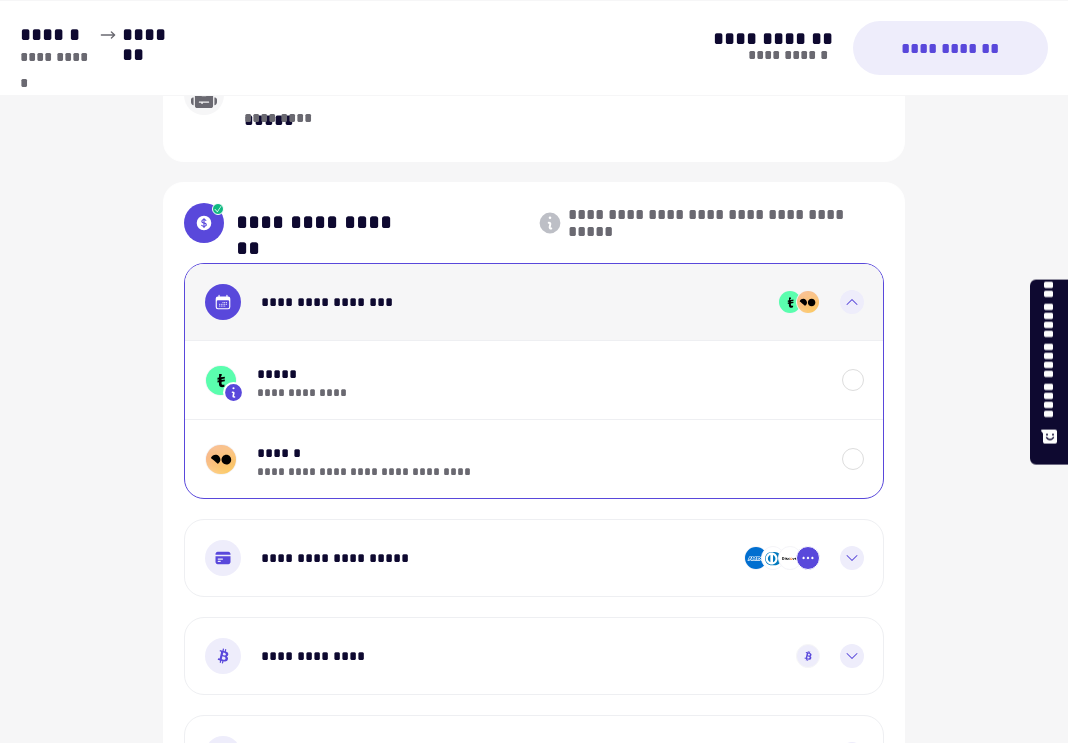 click at bounding box center [852, 302] 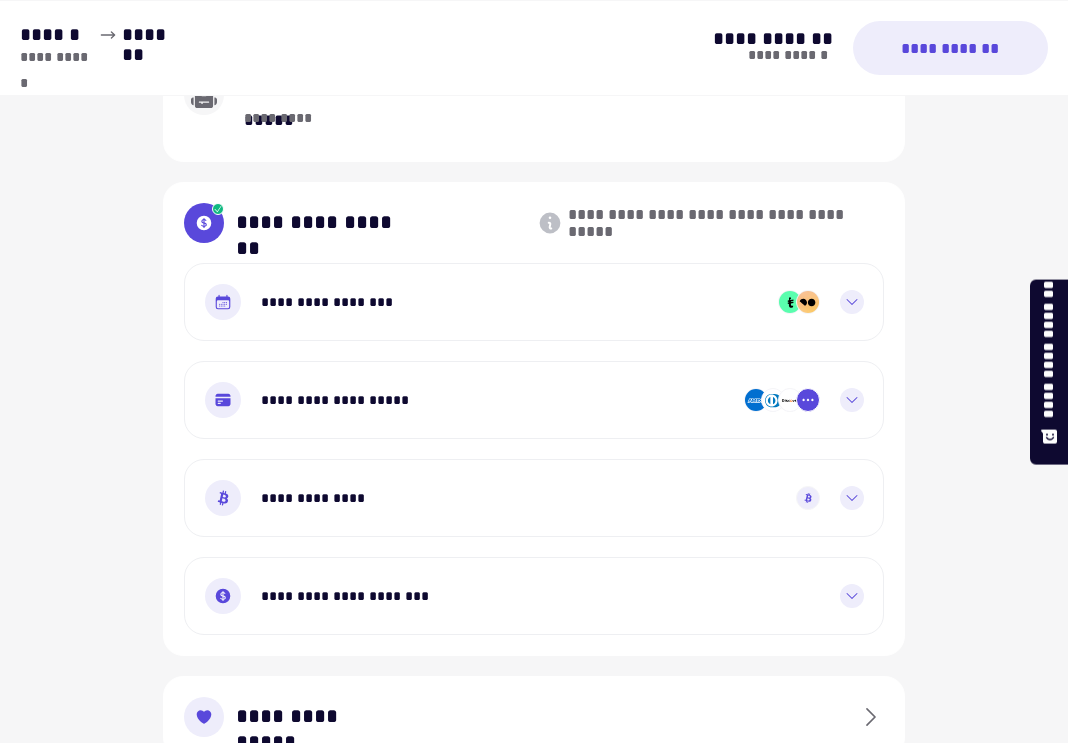 click at bounding box center (852, 302) 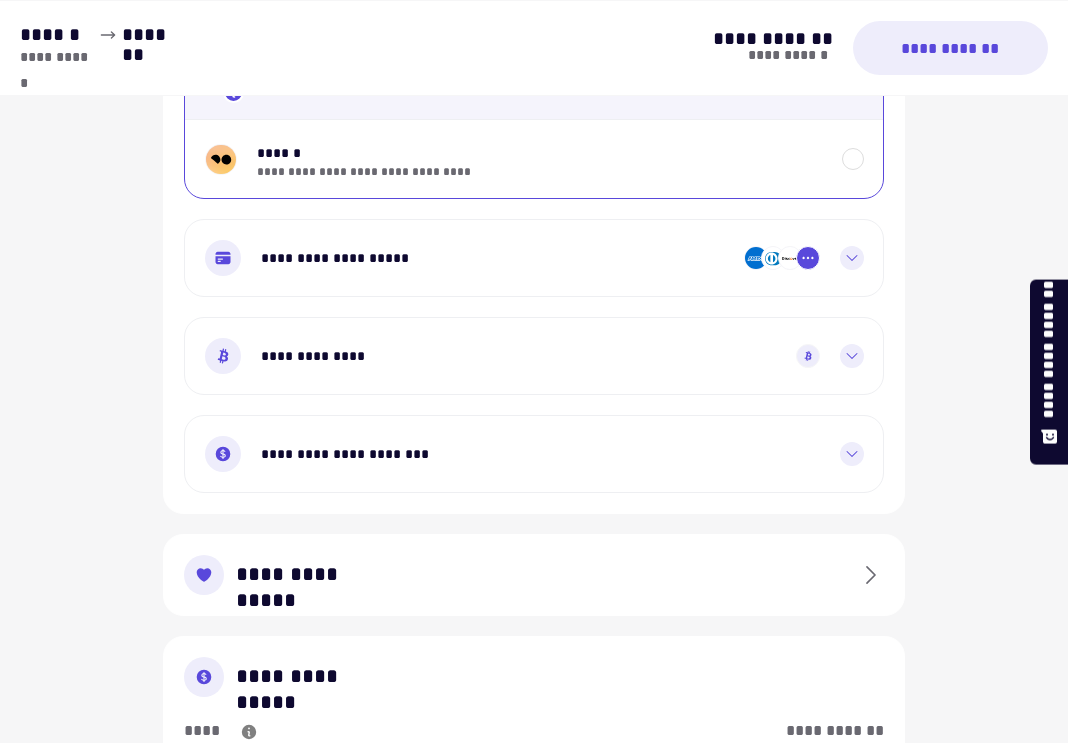 scroll, scrollTop: 1800, scrollLeft: 0, axis: vertical 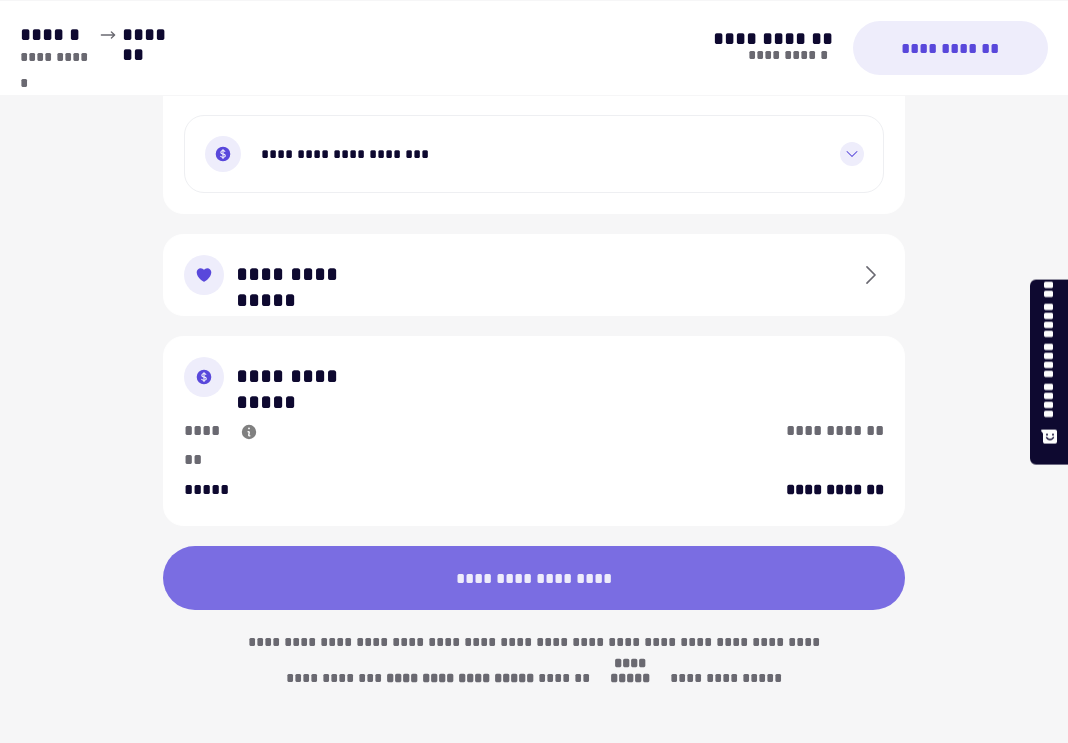 click on "**********" at bounding box center [534, 578] 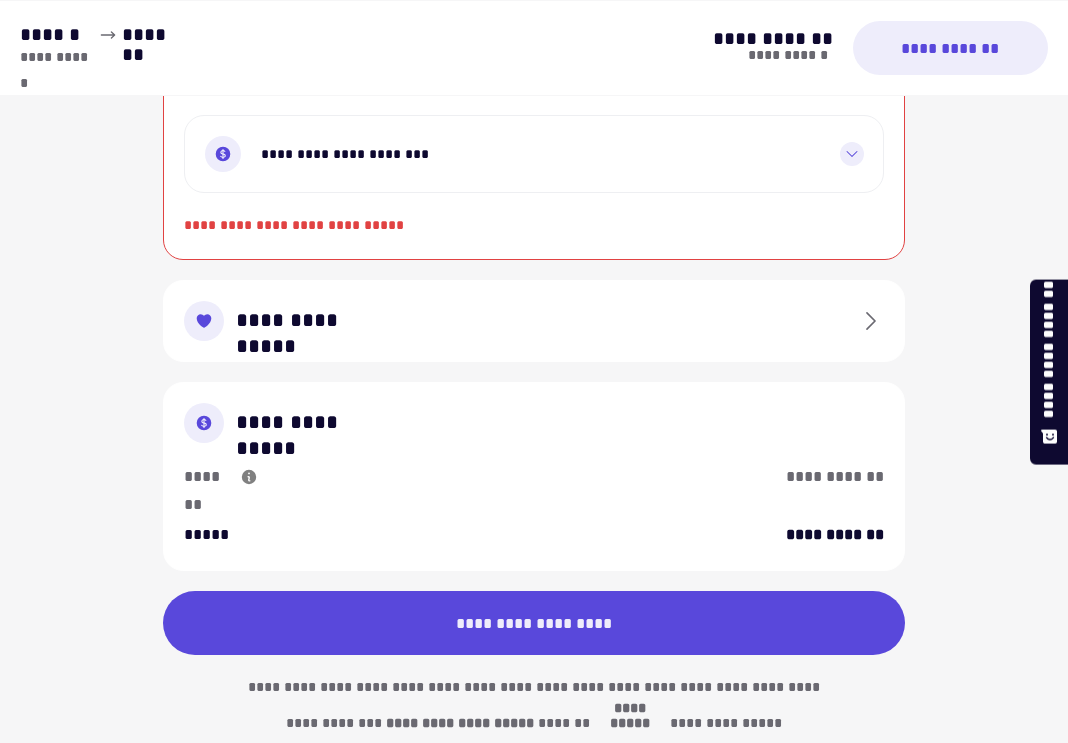 scroll, scrollTop: 1600, scrollLeft: 0, axis: vertical 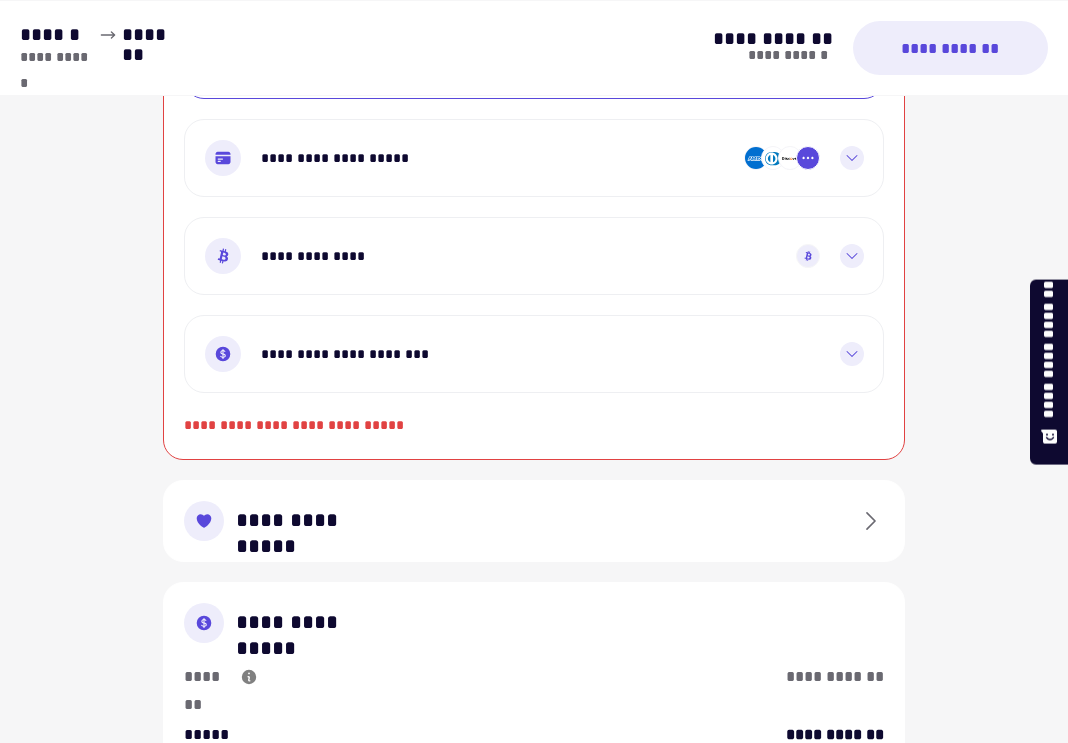 click on "**********" at bounding box center [534, 354] 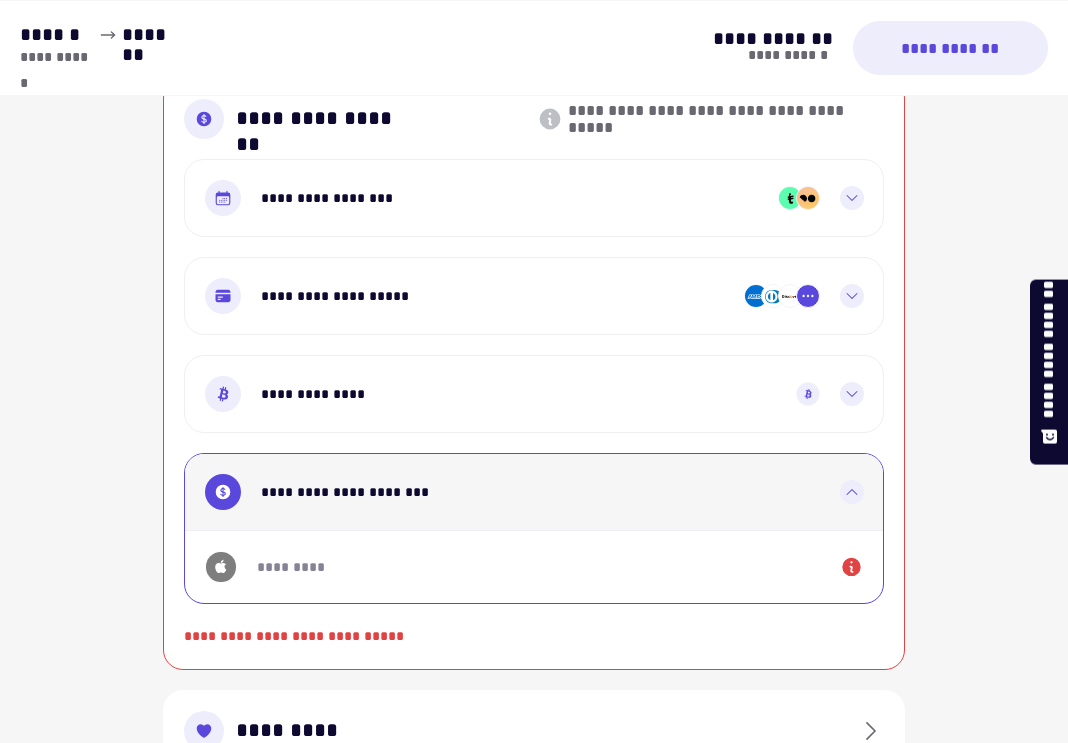 scroll, scrollTop: 1200, scrollLeft: 0, axis: vertical 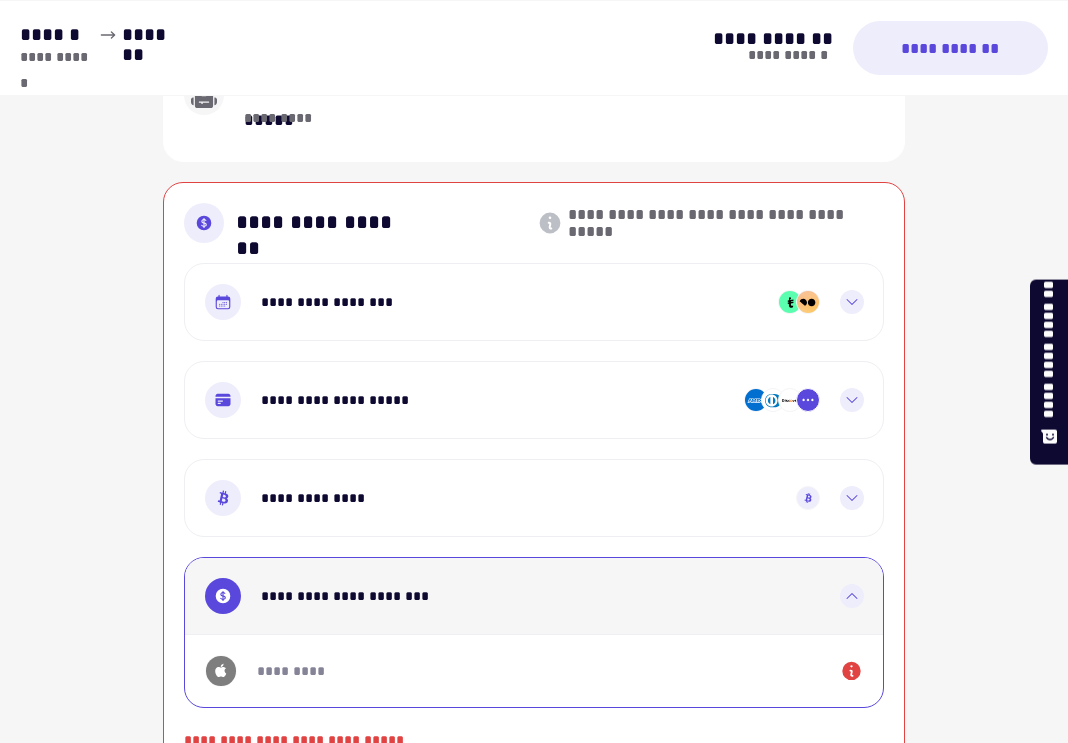 click on "**********" at bounding box center (509, 302) 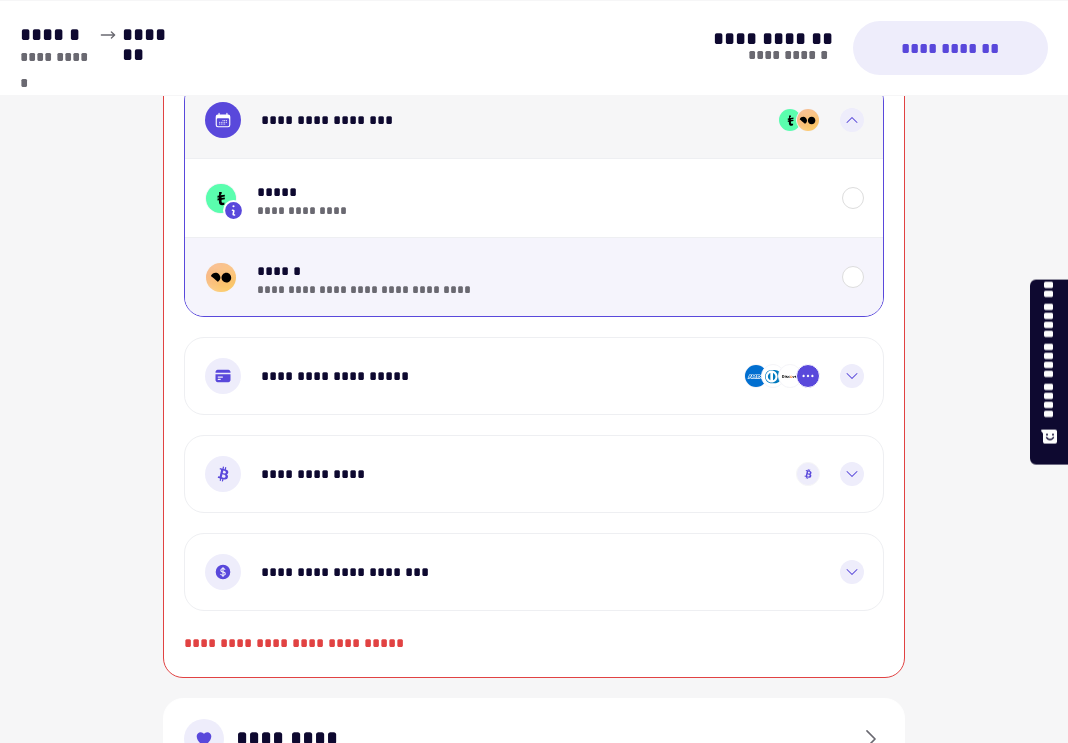 scroll, scrollTop: 1400, scrollLeft: 0, axis: vertical 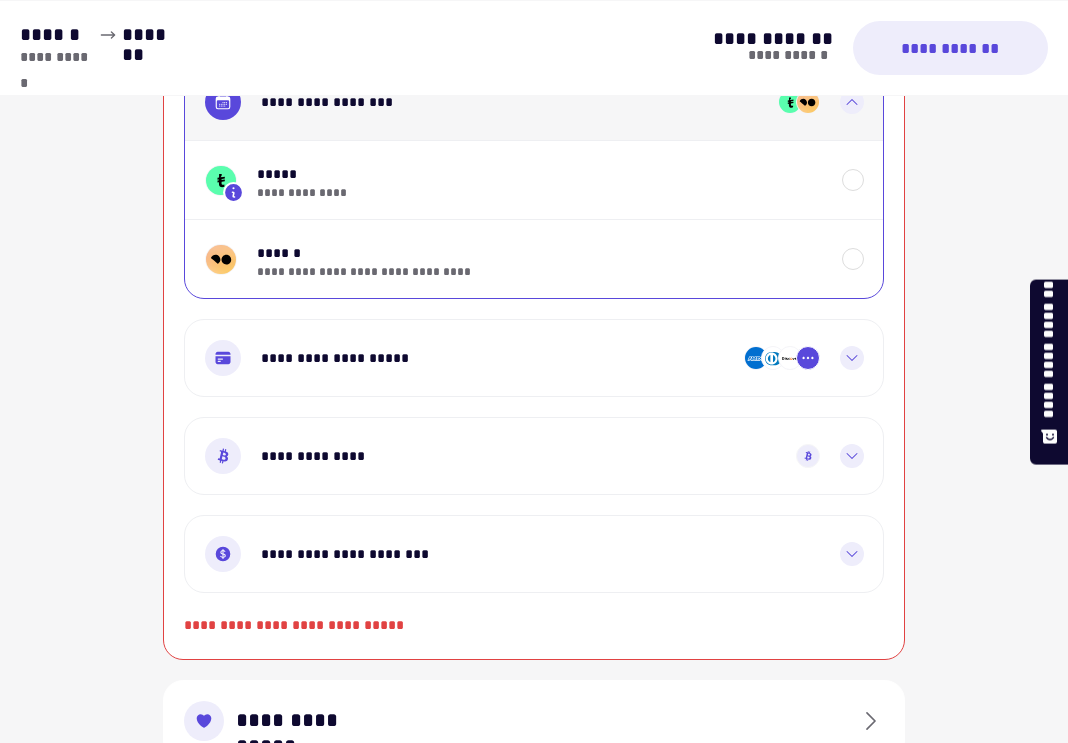 click on "**********" at bounding box center (518, 456) 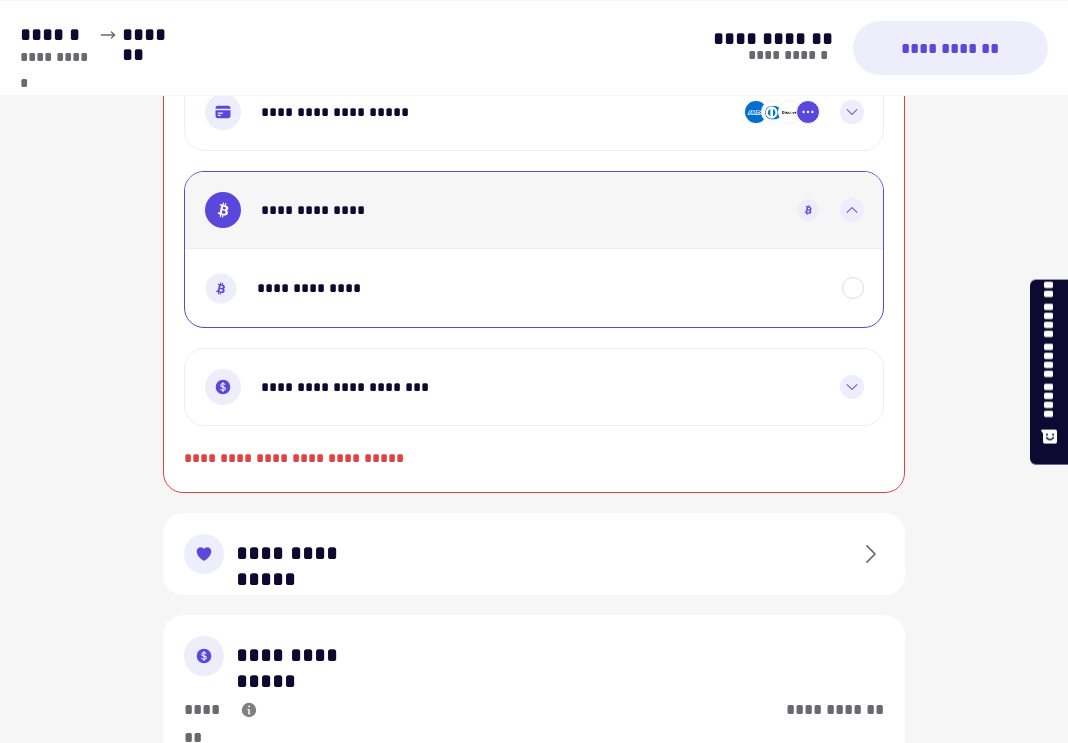 scroll, scrollTop: 1600, scrollLeft: 0, axis: vertical 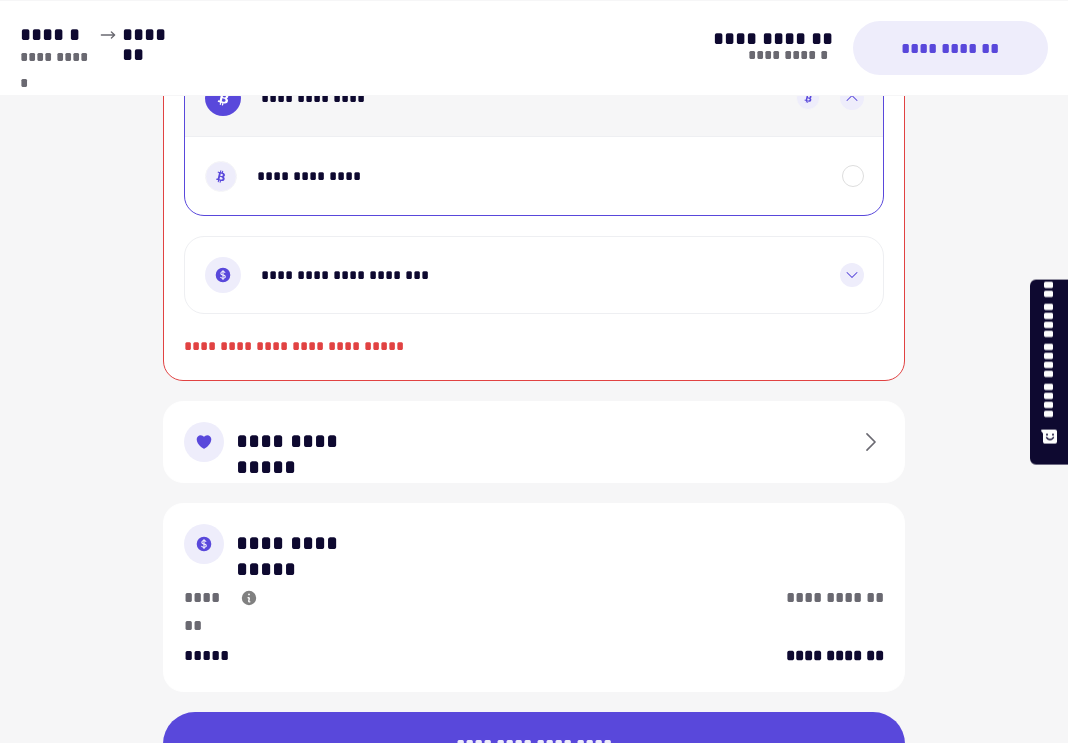 click on "**********" at bounding box center (534, 275) 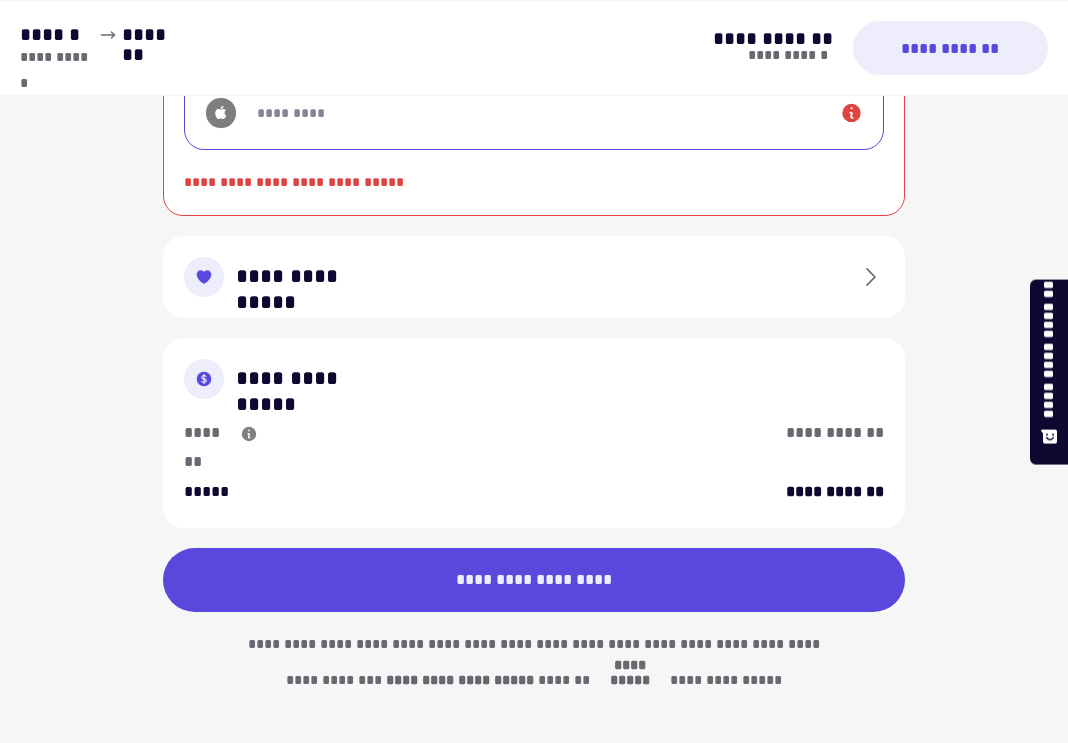 scroll, scrollTop: 1763, scrollLeft: 0, axis: vertical 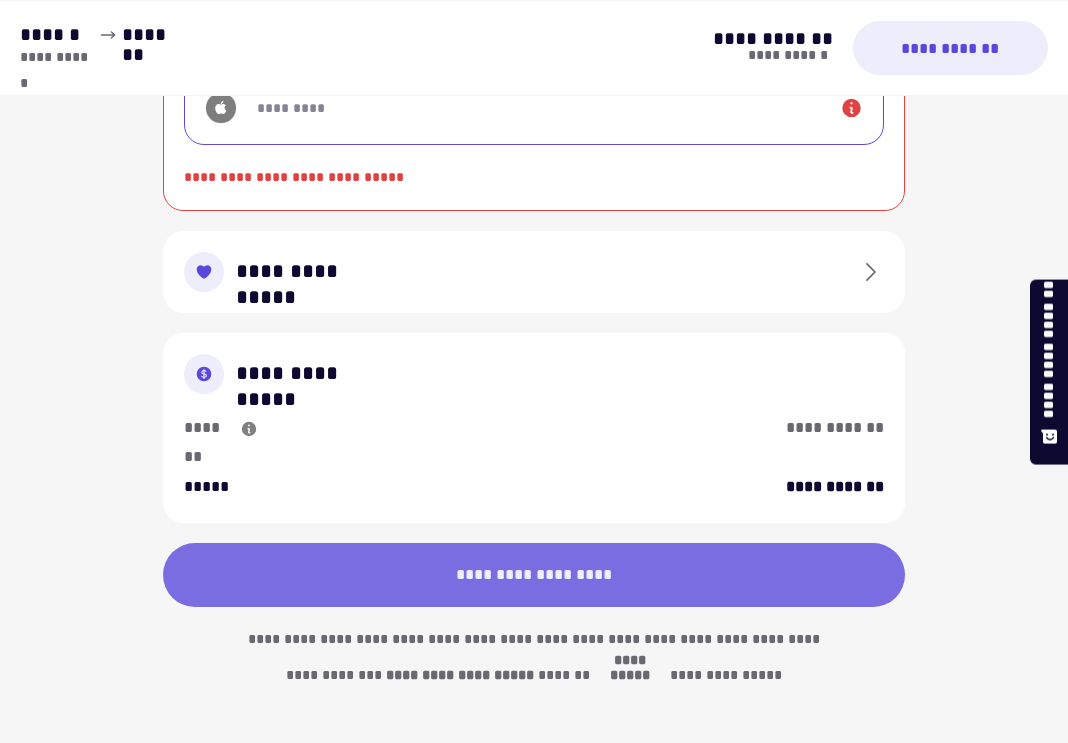 click on "**********" at bounding box center (534, 575) 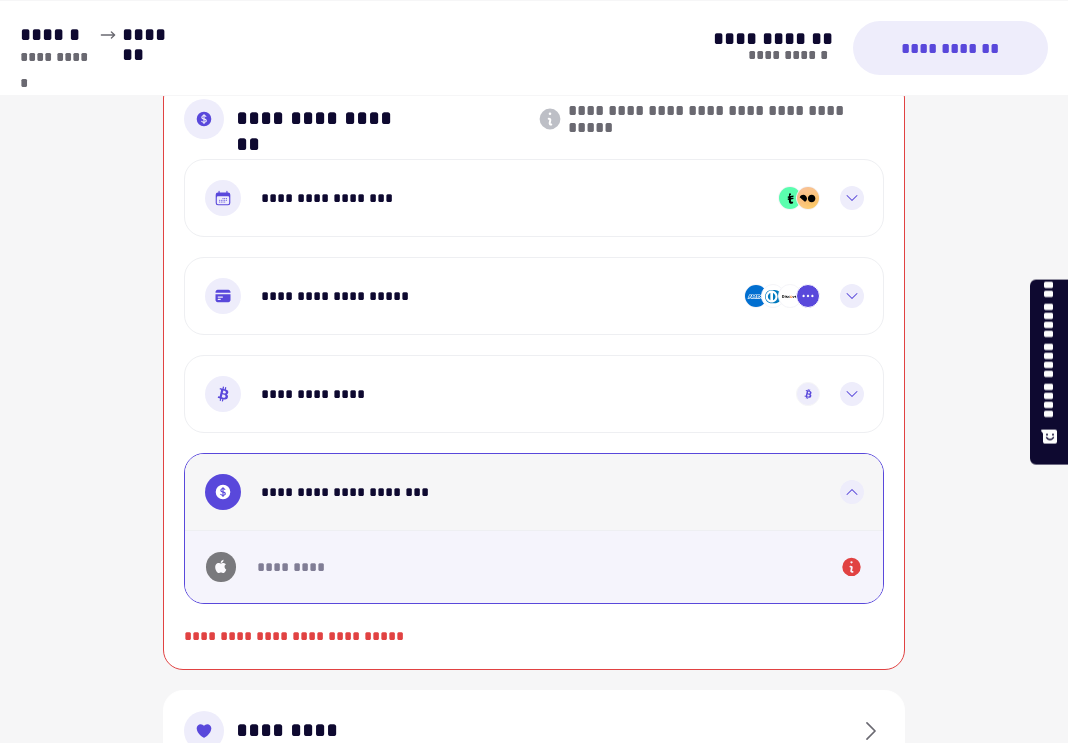 click on "*********" at bounding box center (534, 566) 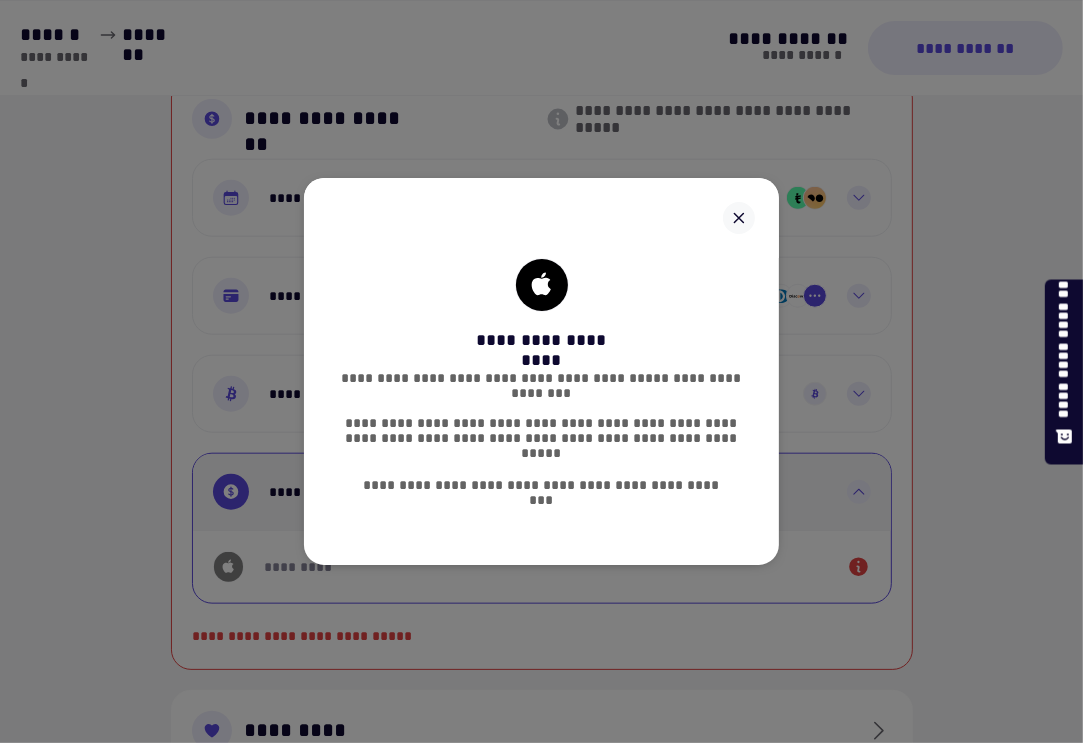 click 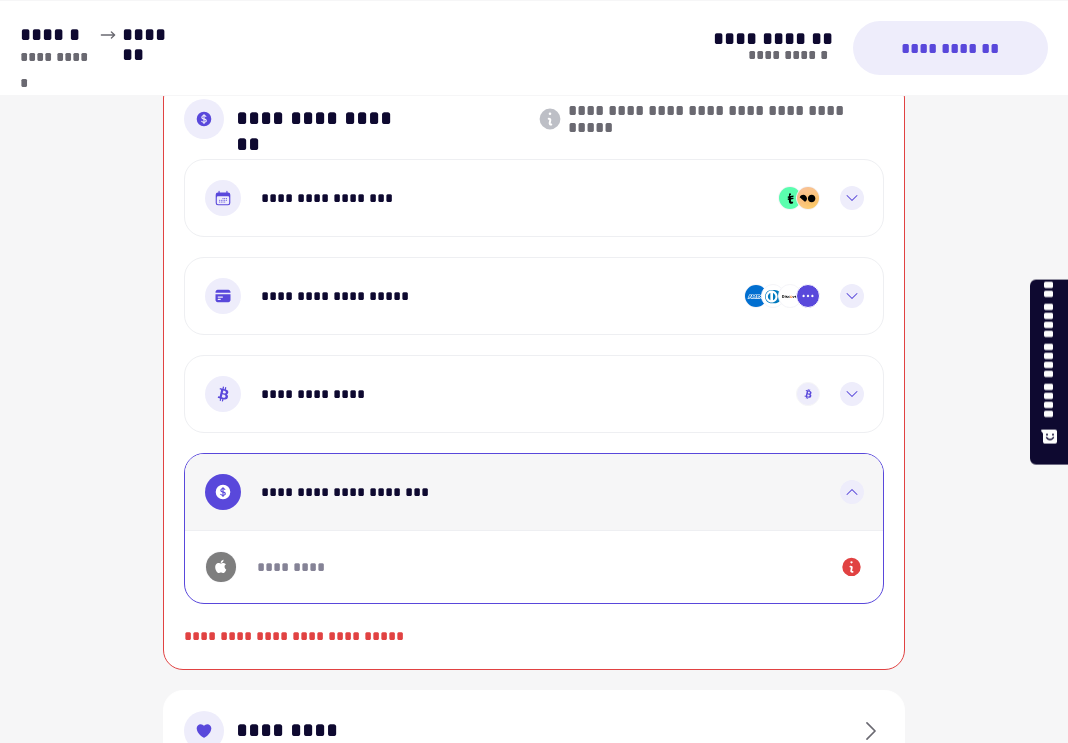 click on "**********" at bounding box center (492, 296) 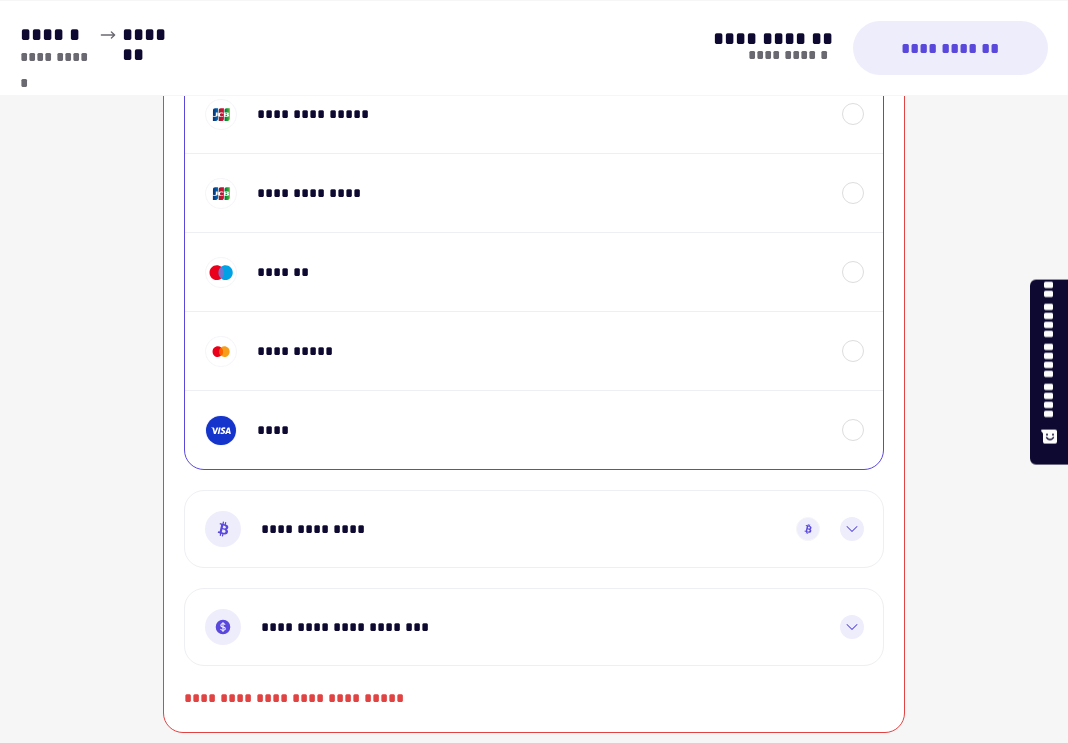 scroll, scrollTop: 1804, scrollLeft: 0, axis: vertical 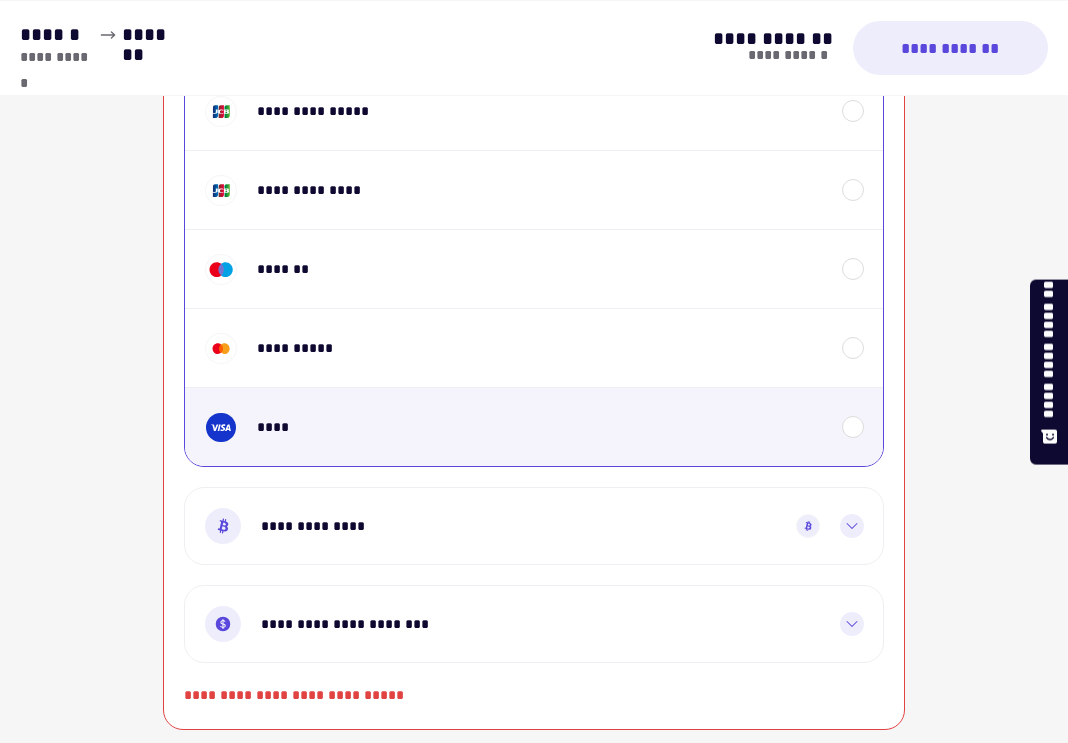 click on "****" at bounding box center (534, 426) 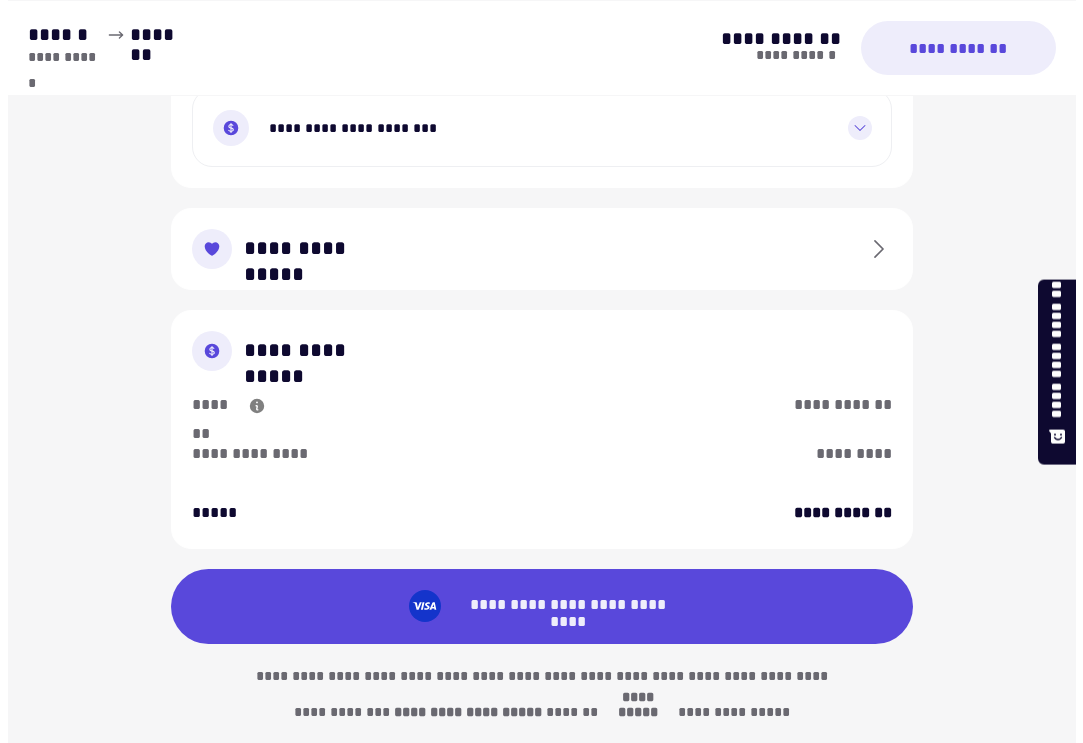 scroll, scrollTop: 2304, scrollLeft: 0, axis: vertical 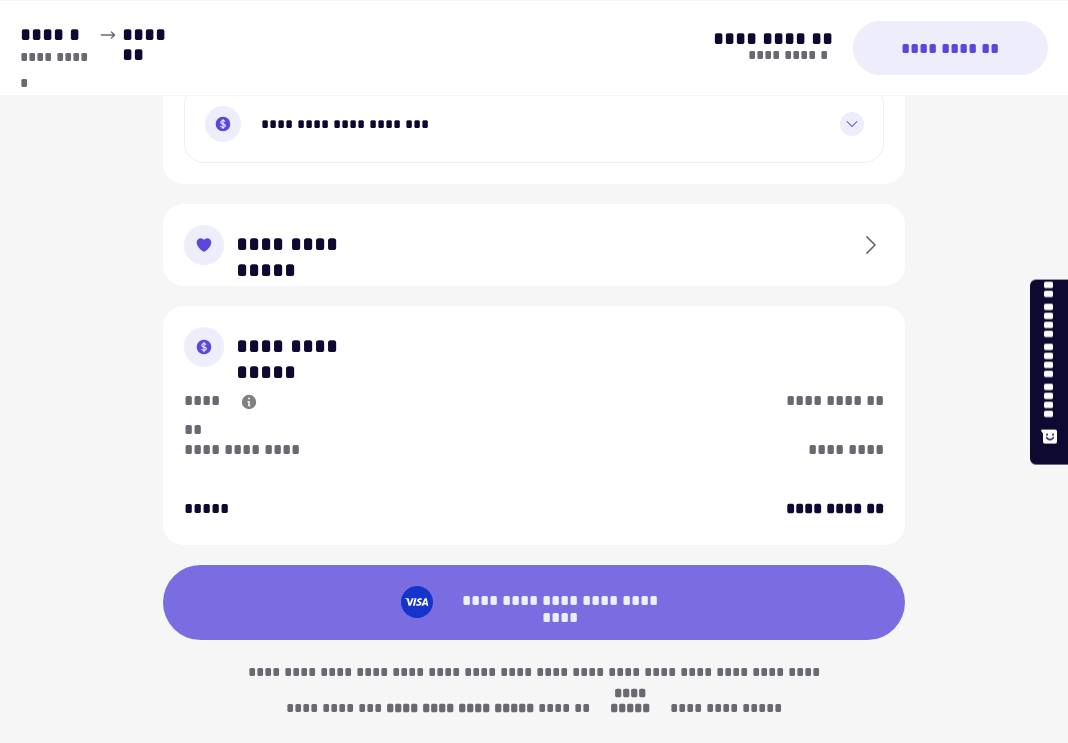 click on "[STREET_NUMBER] [STREET_NAME], [CITY], [STATE] [ZIP_CODE]" at bounding box center [559, 602] 